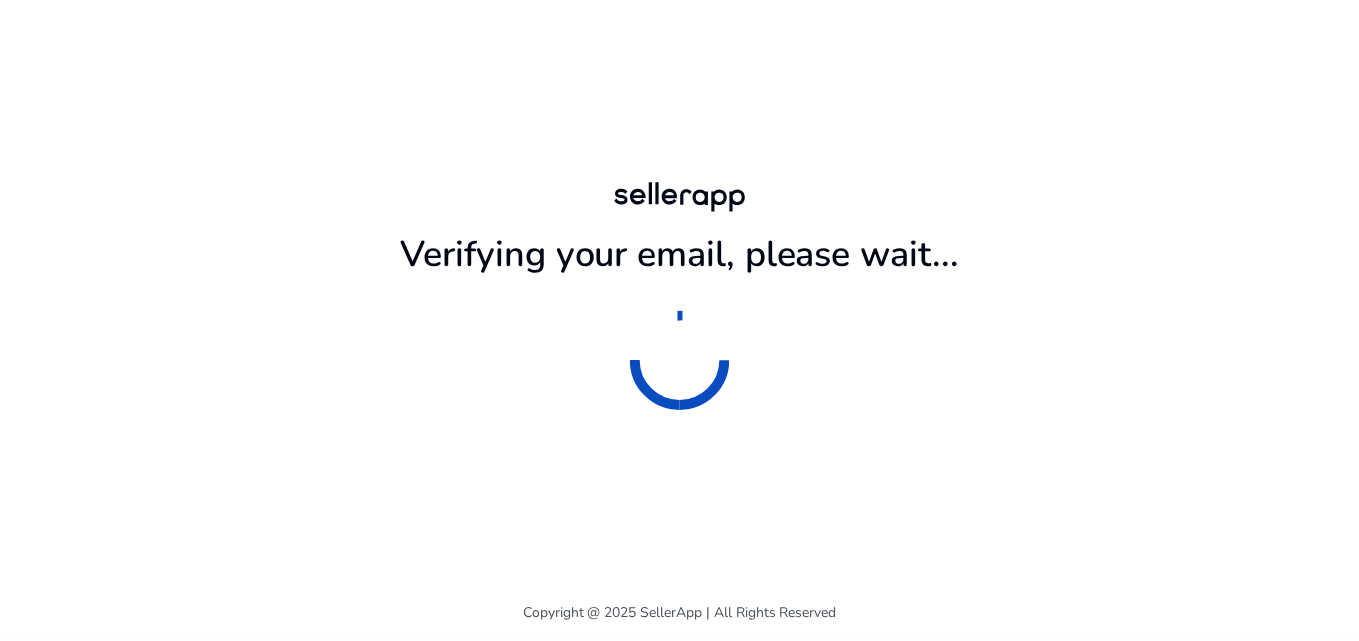 scroll, scrollTop: 0, scrollLeft: 0, axis: both 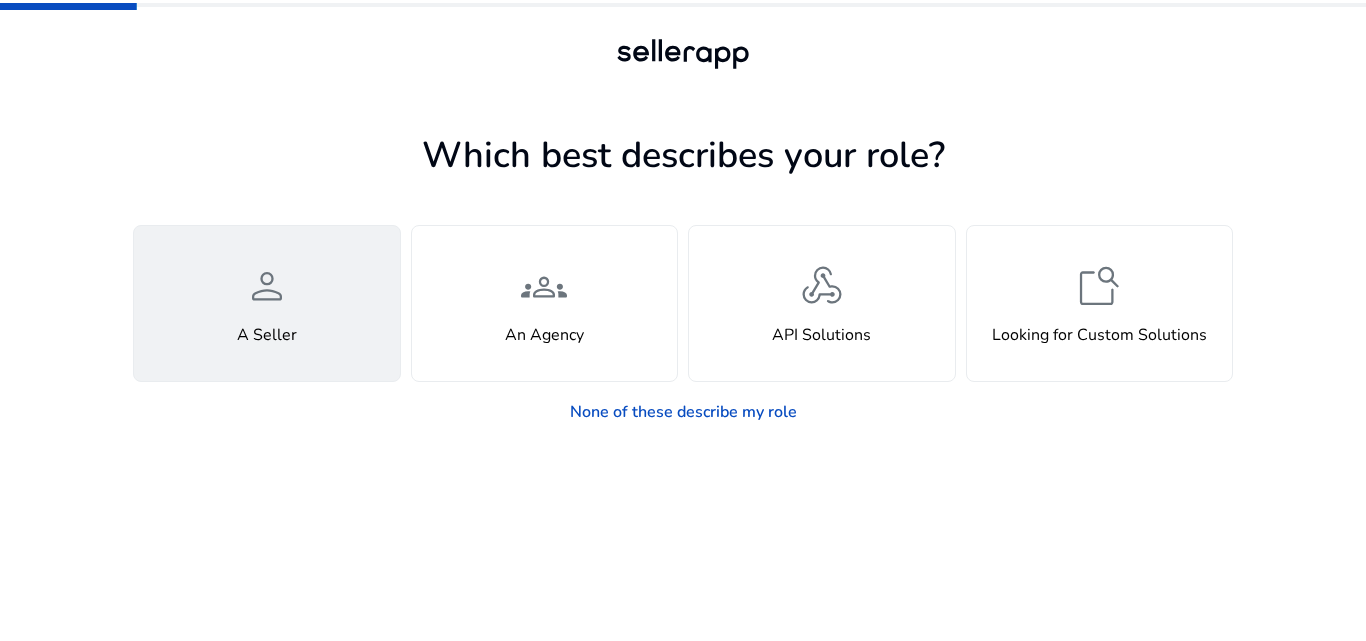 click on "person" 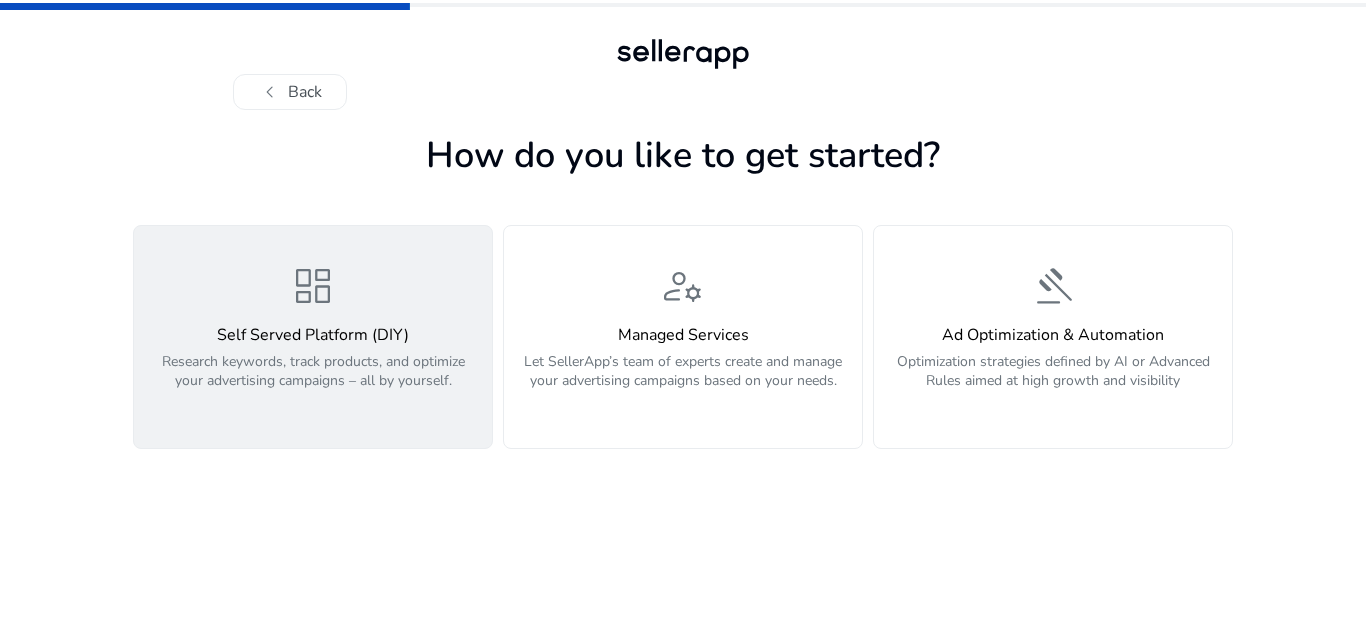 click on "dashboard" 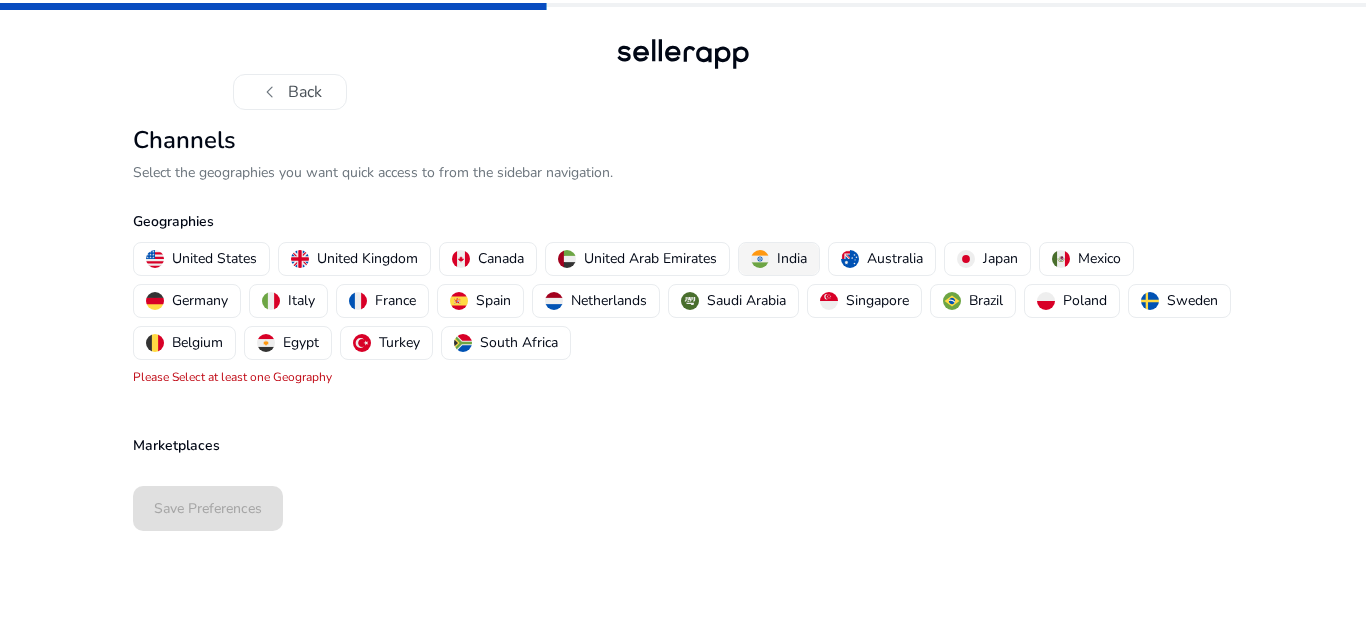 click on "India" at bounding box center [792, 258] 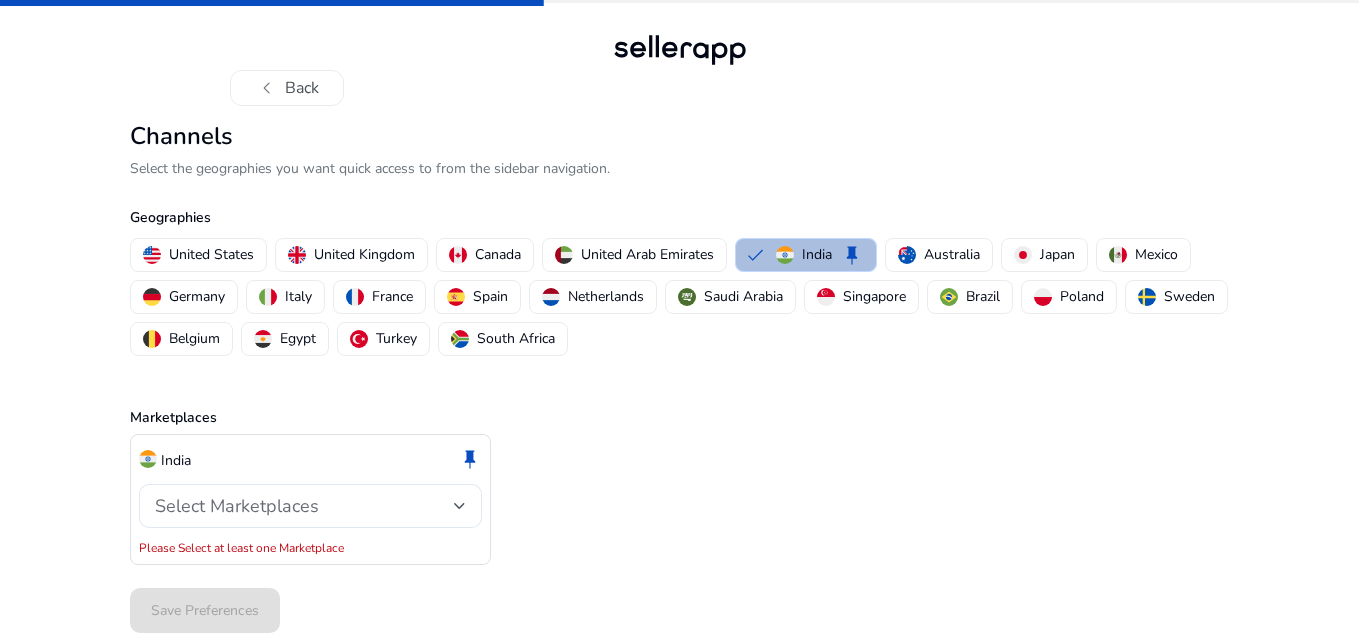 scroll, scrollTop: 5, scrollLeft: 0, axis: vertical 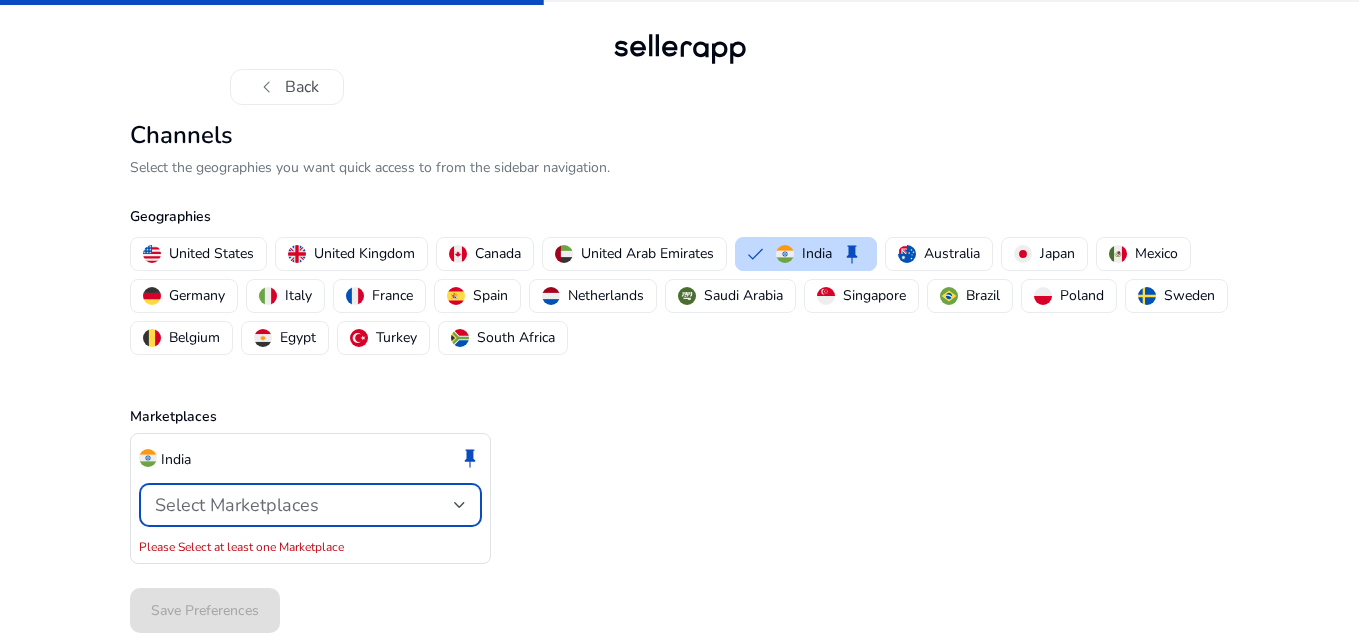 click on "Select Marketplaces" at bounding box center [304, 505] 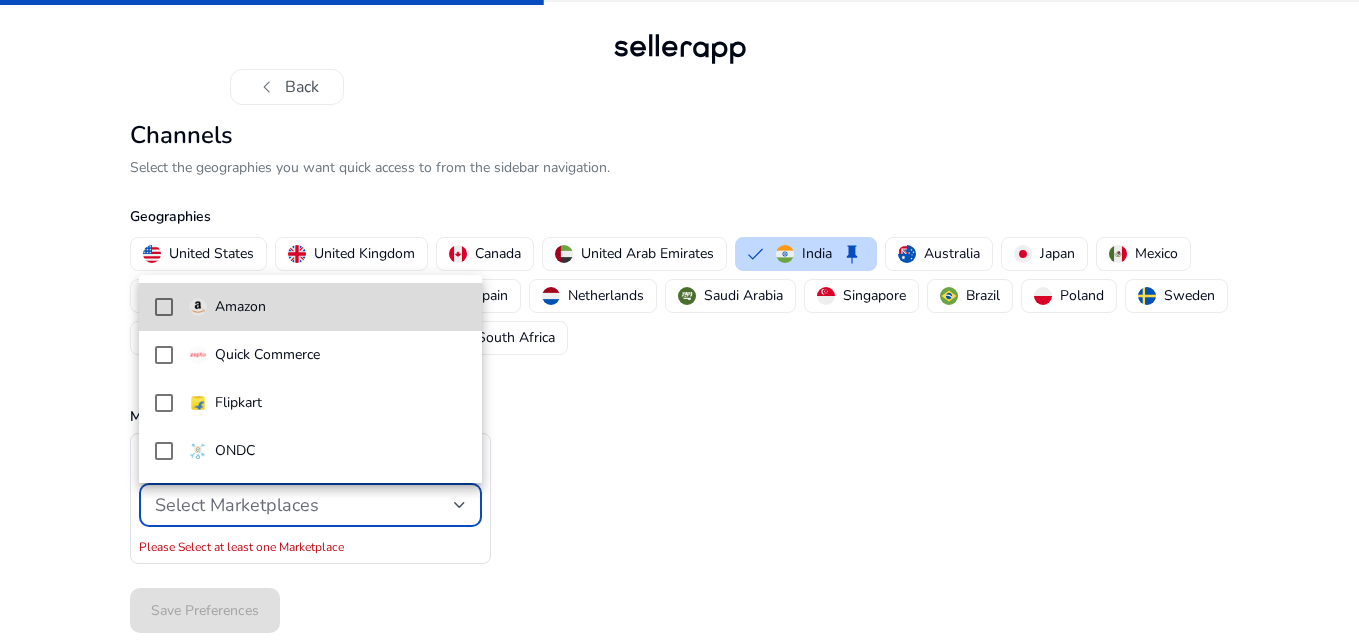 click at bounding box center [164, 307] 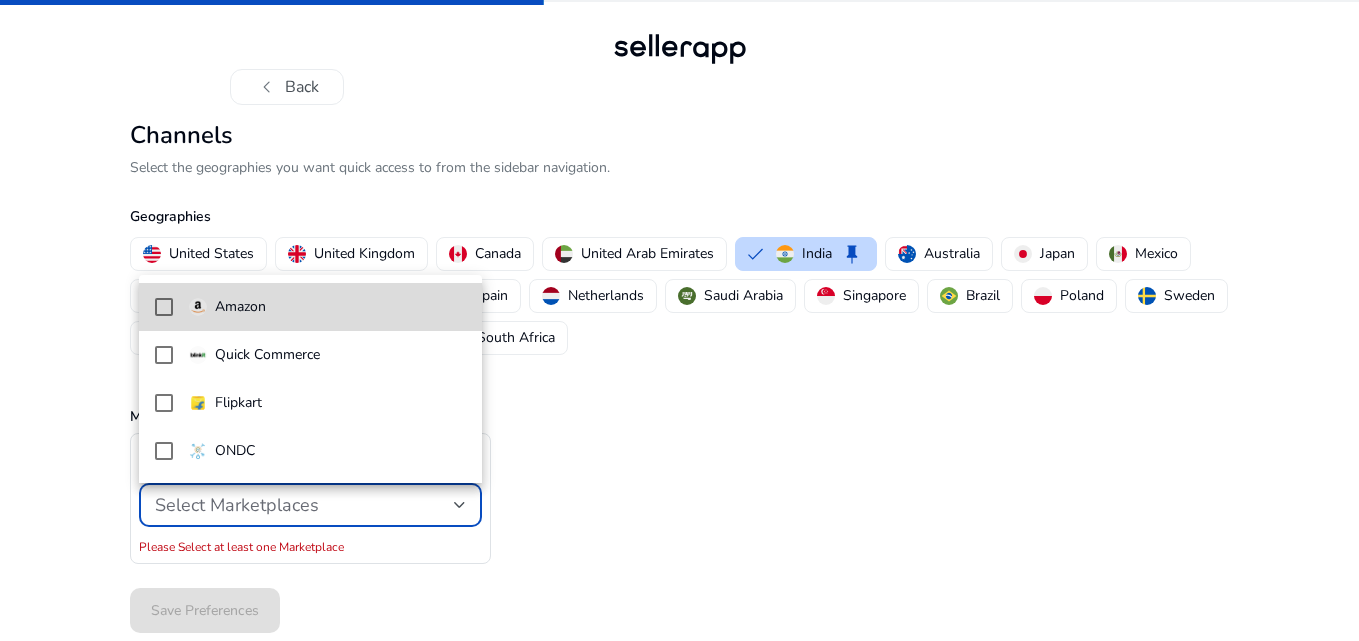 scroll, scrollTop: 0, scrollLeft: 0, axis: both 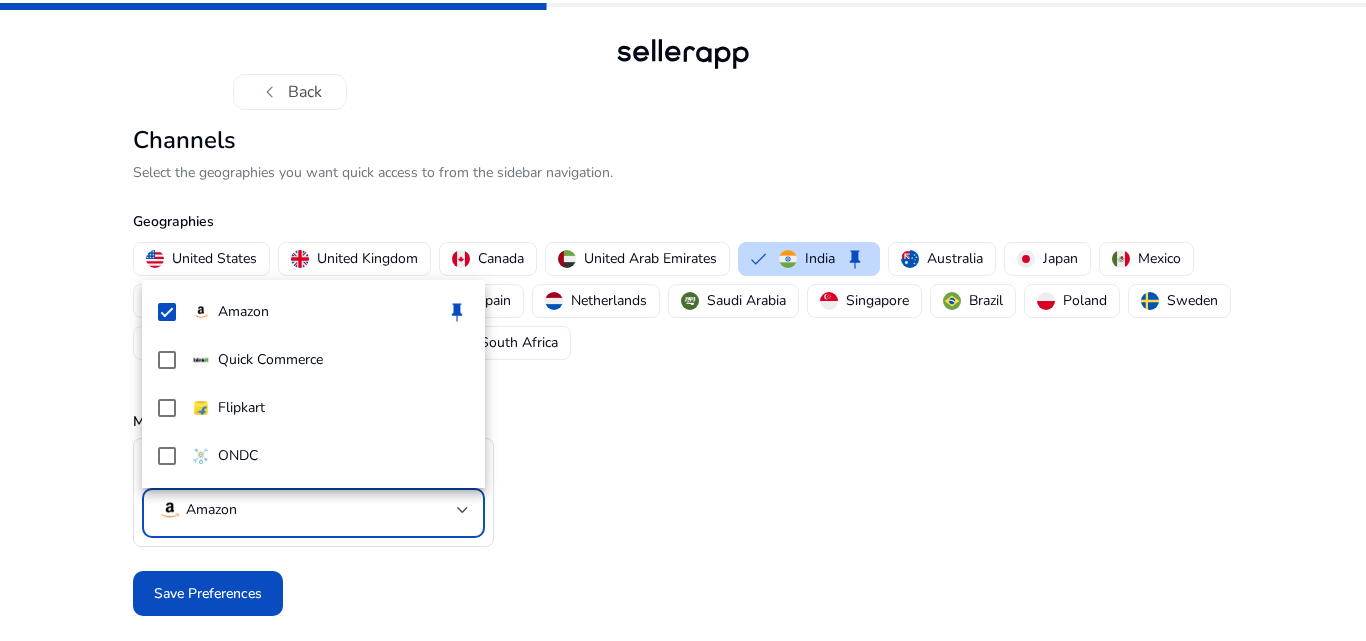 click at bounding box center (683, 320) 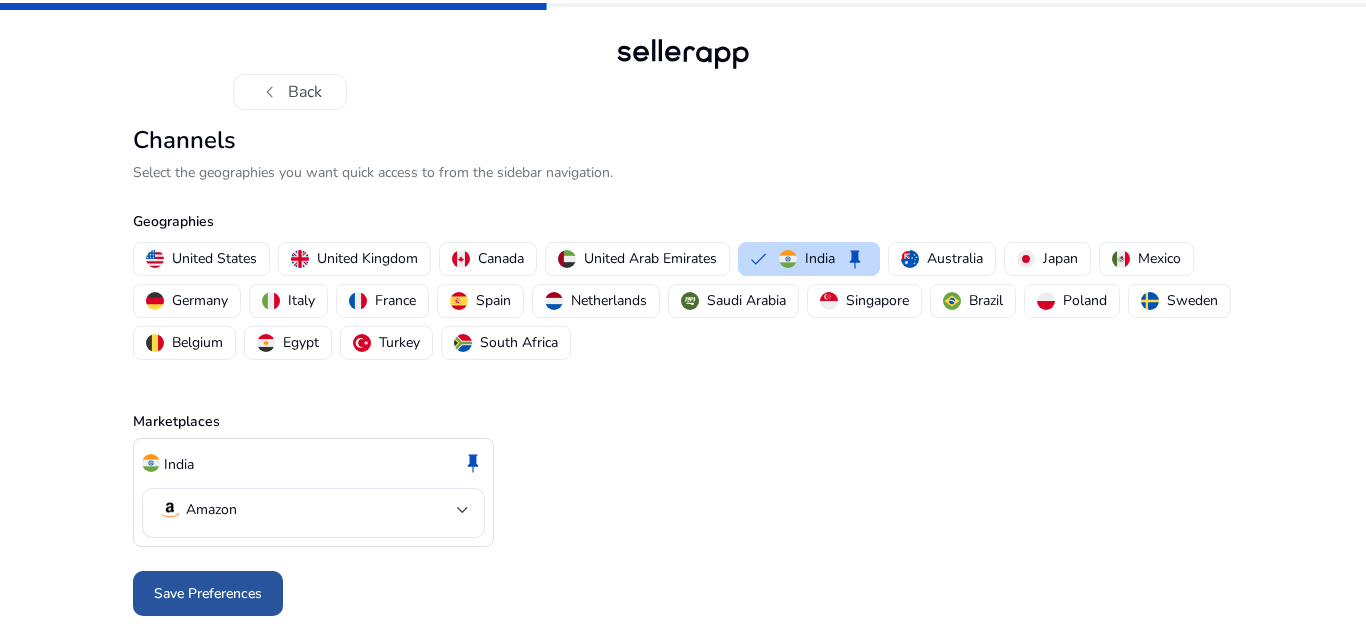 click on "Save Preferences" 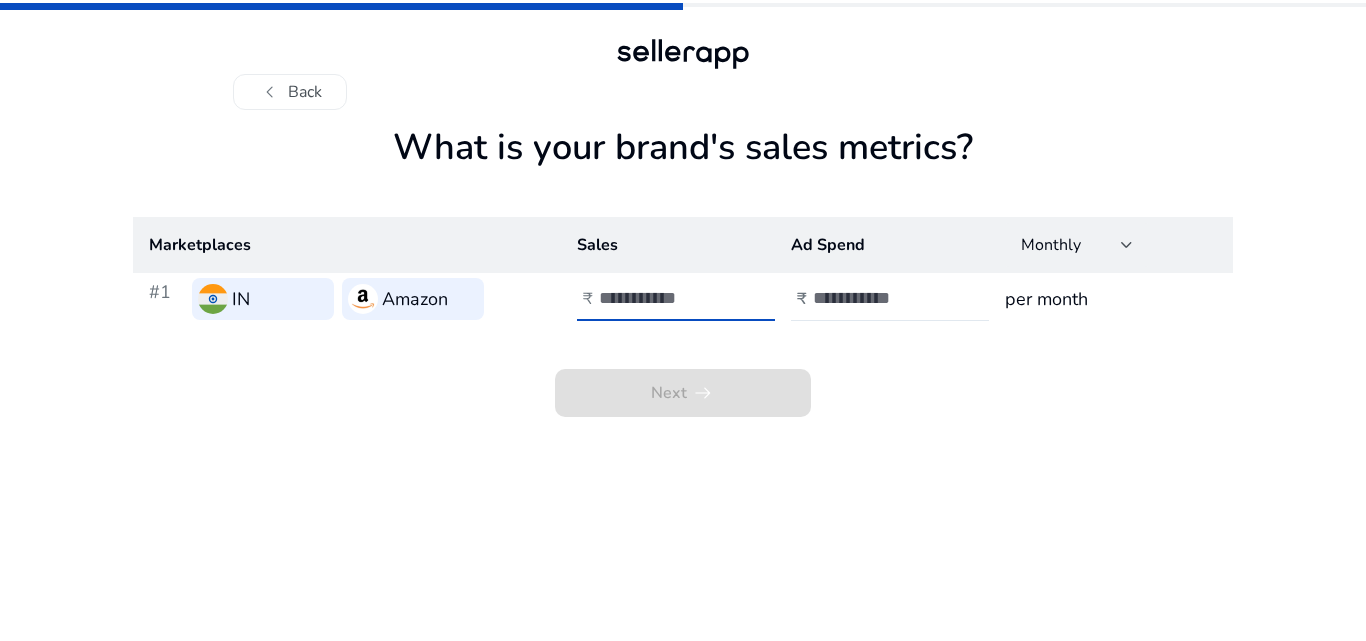 click at bounding box center (666, 298) 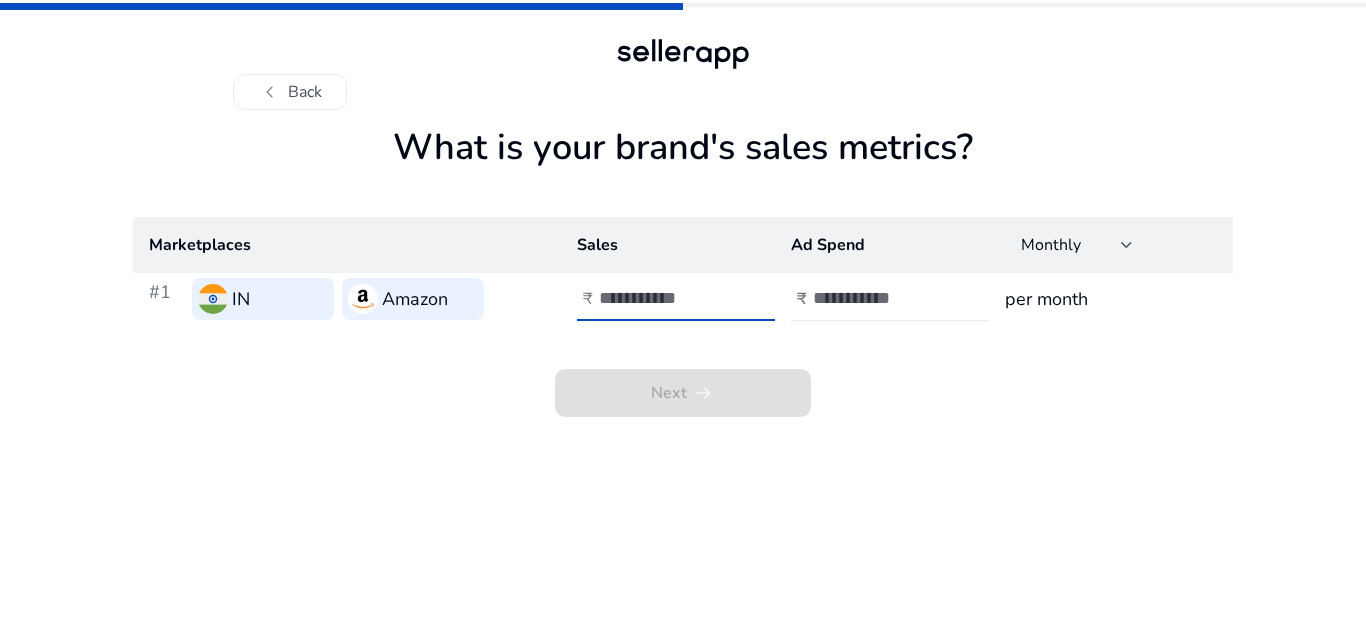 type on "**********" 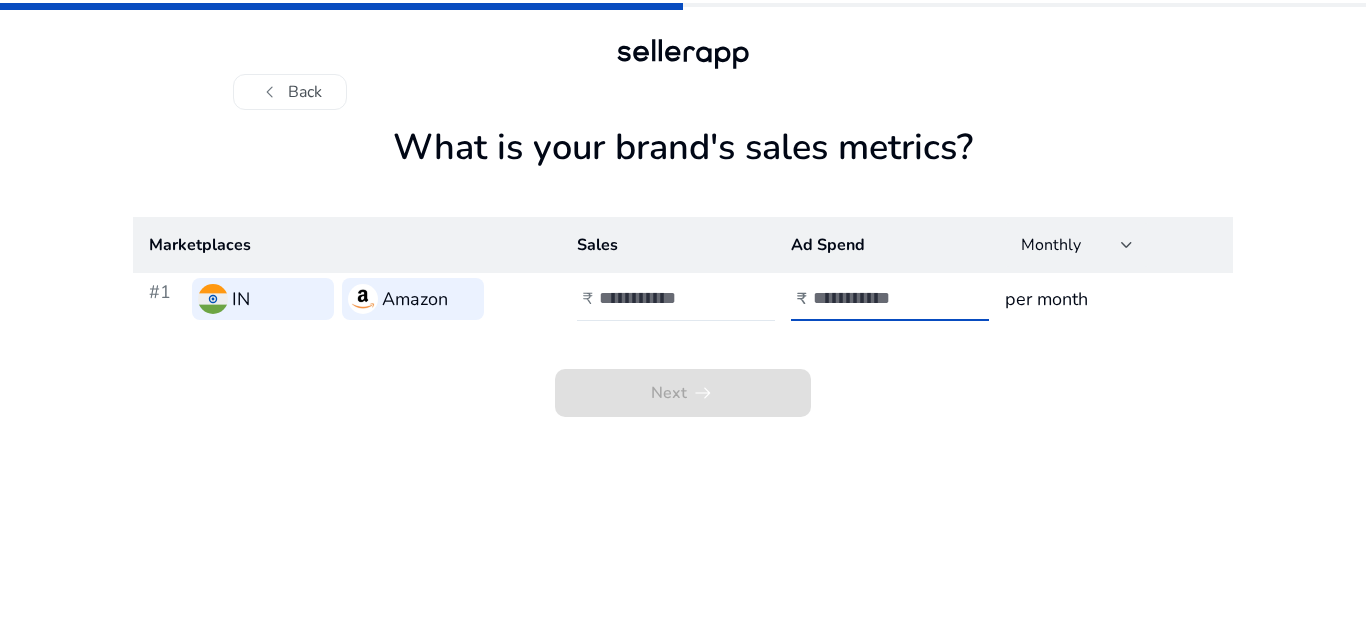click at bounding box center (880, 298) 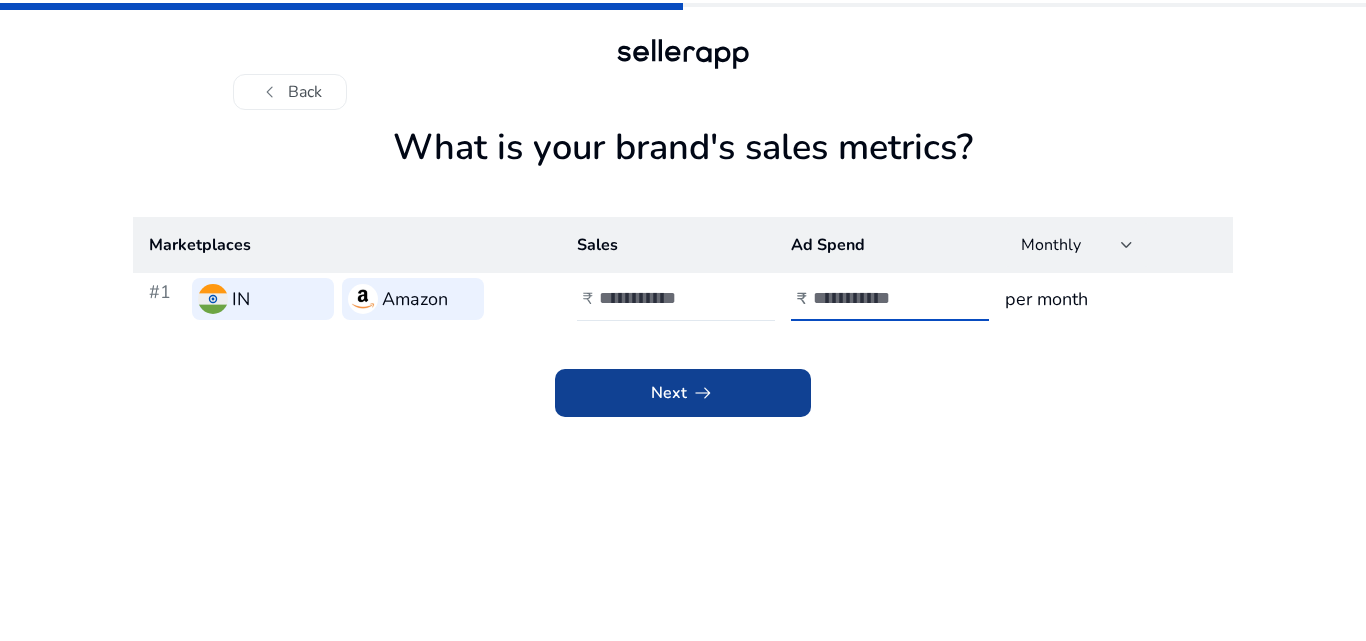 type on "******" 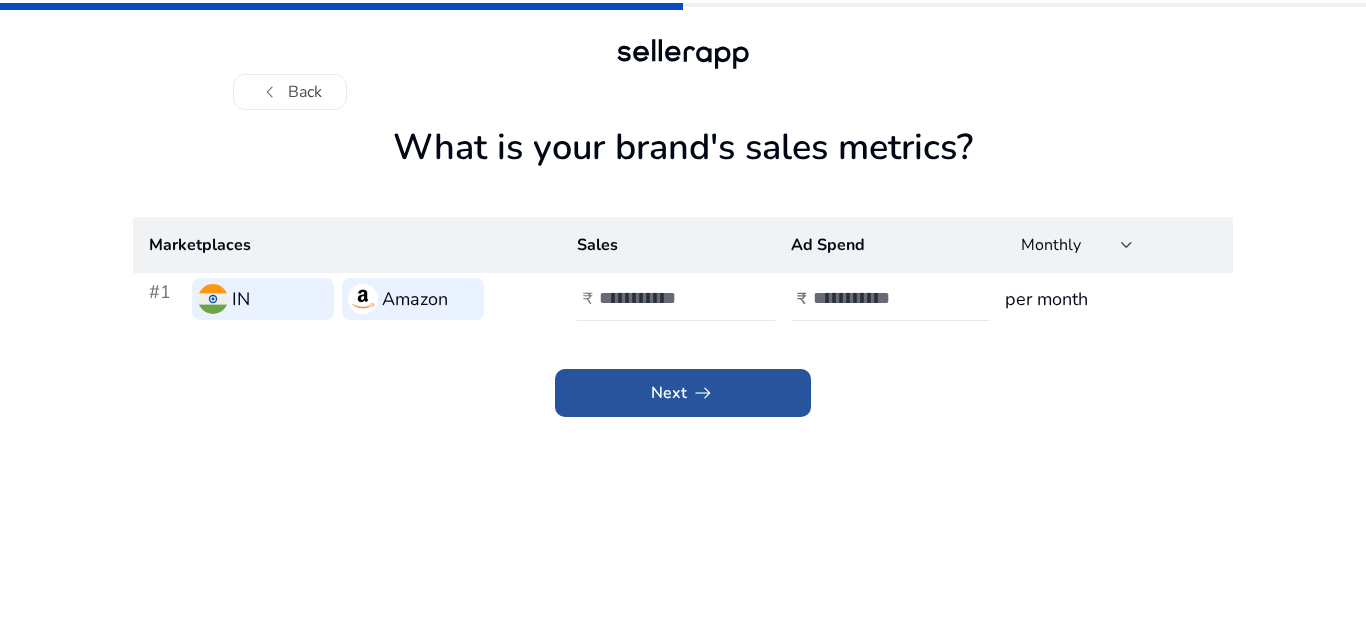 click on "arrow_right_alt" 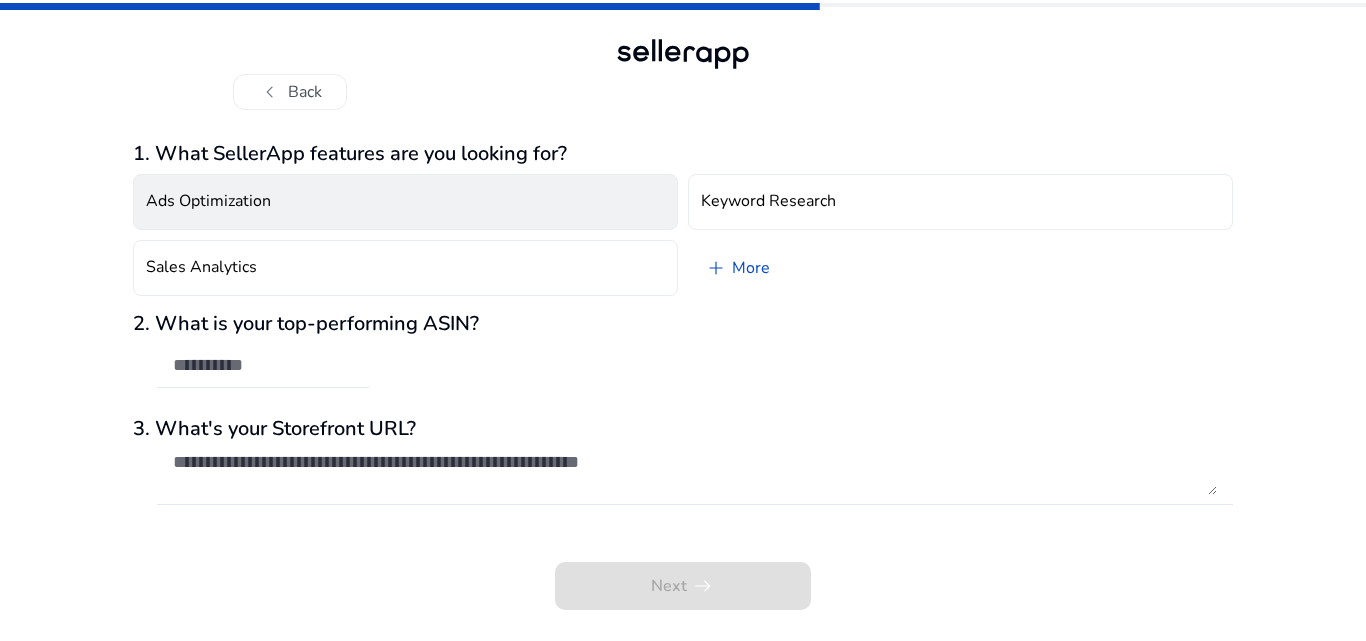 click on "Ads Optimization" 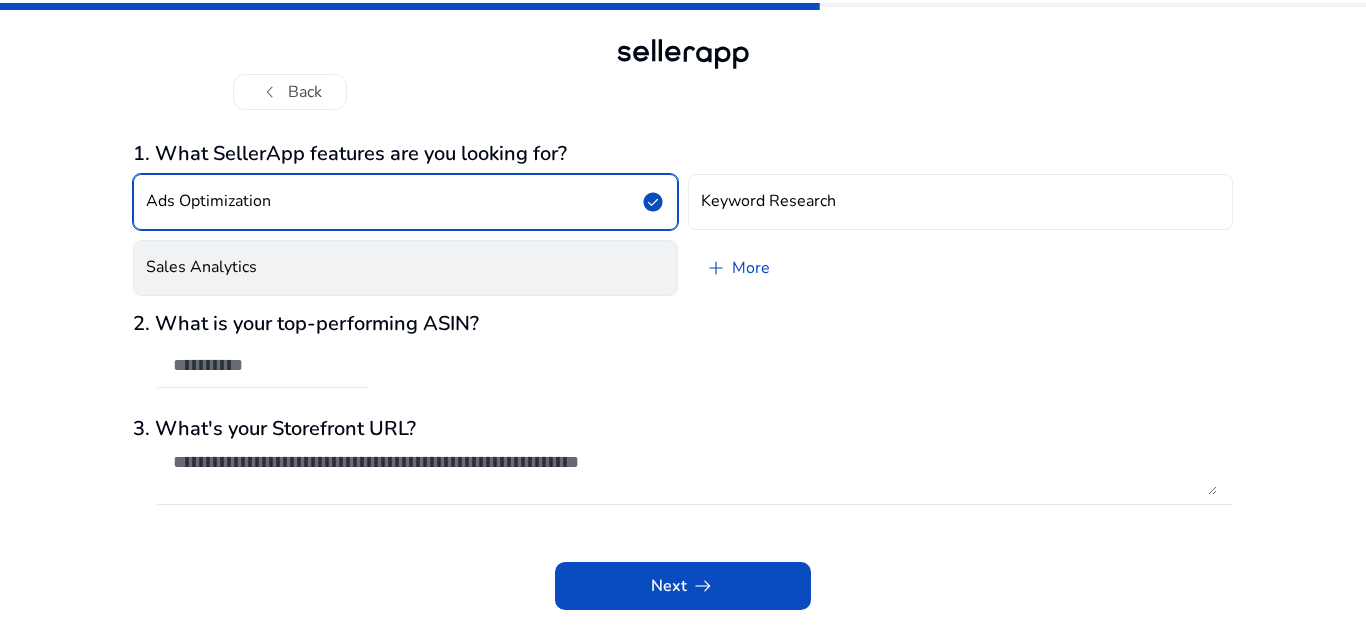 click on "Sales Analytics" 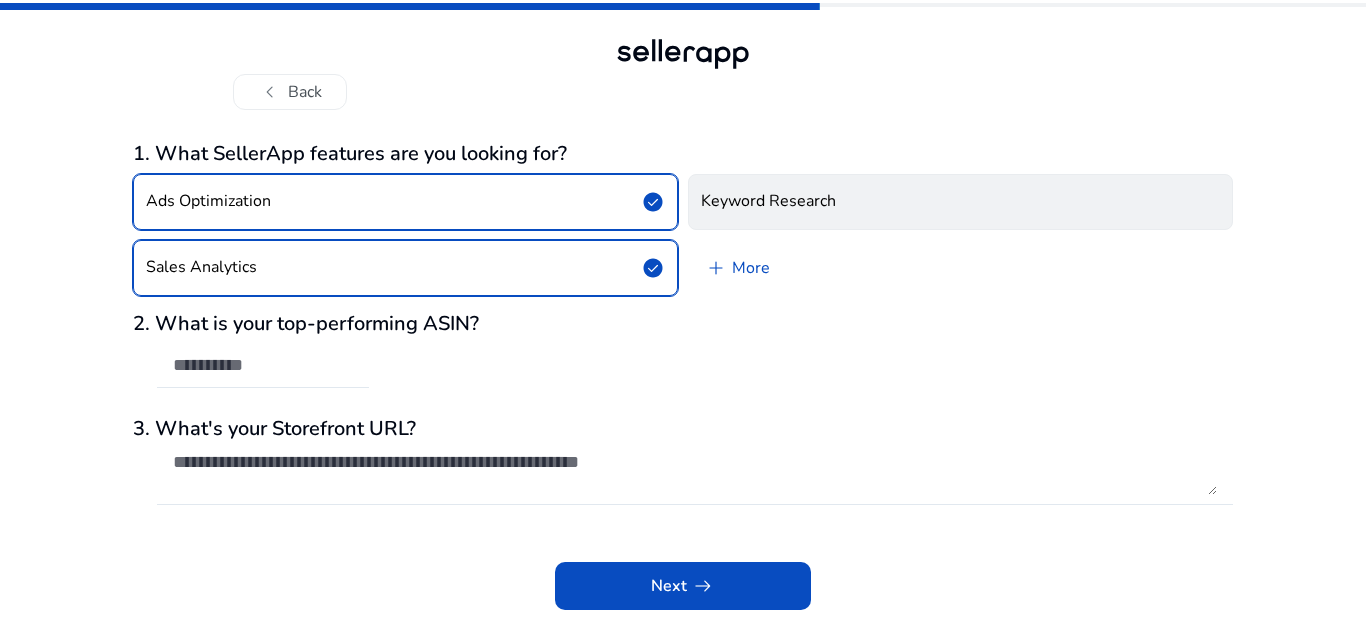 click on "Keyword Research" 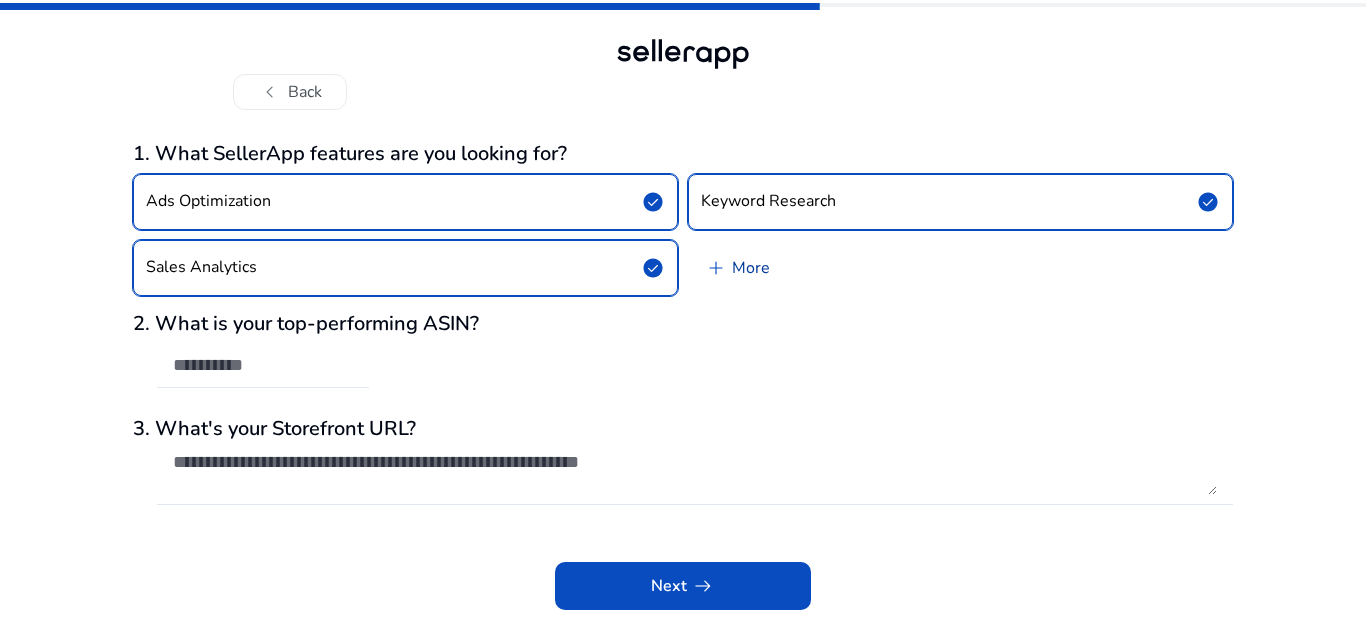 click on "add   More" 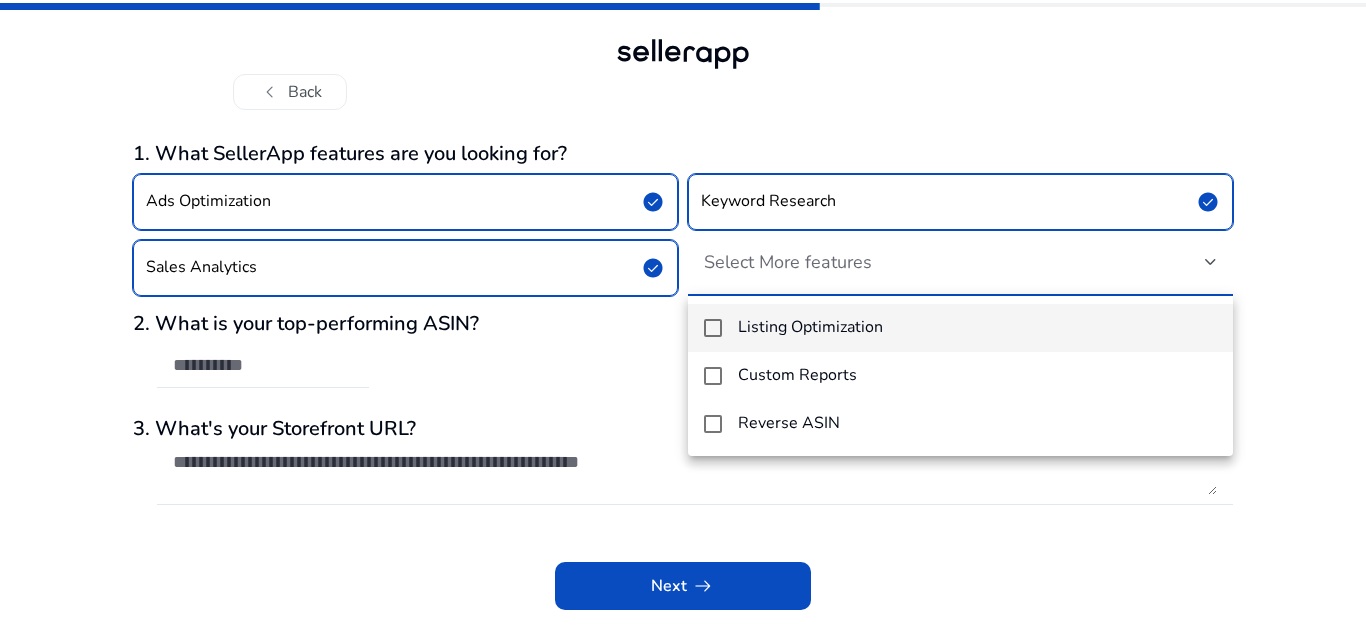 click at bounding box center (713, 328) 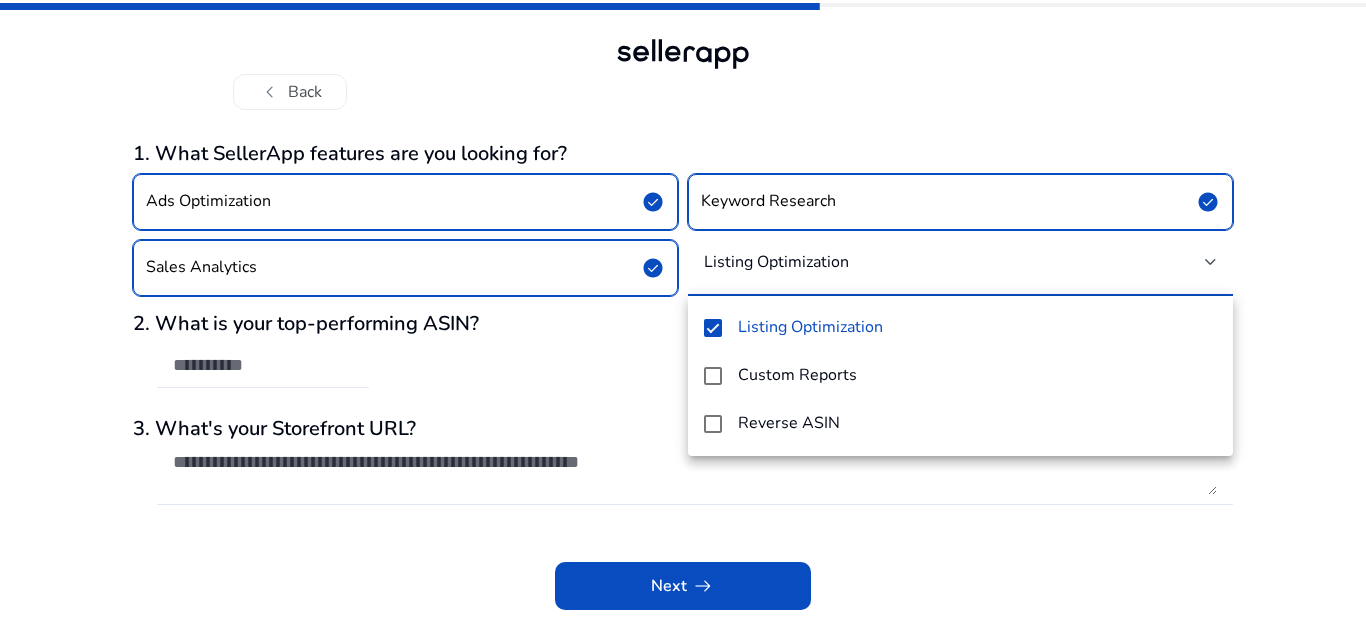 click at bounding box center [683, 320] 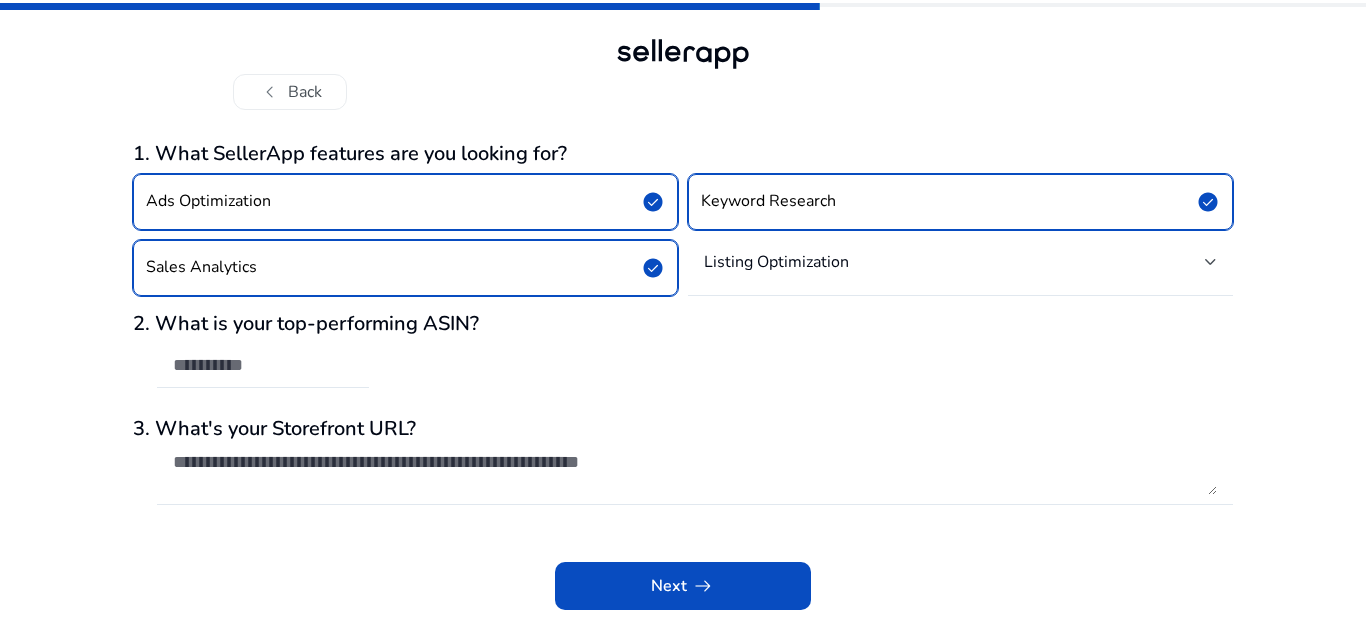 click on "check_circle" 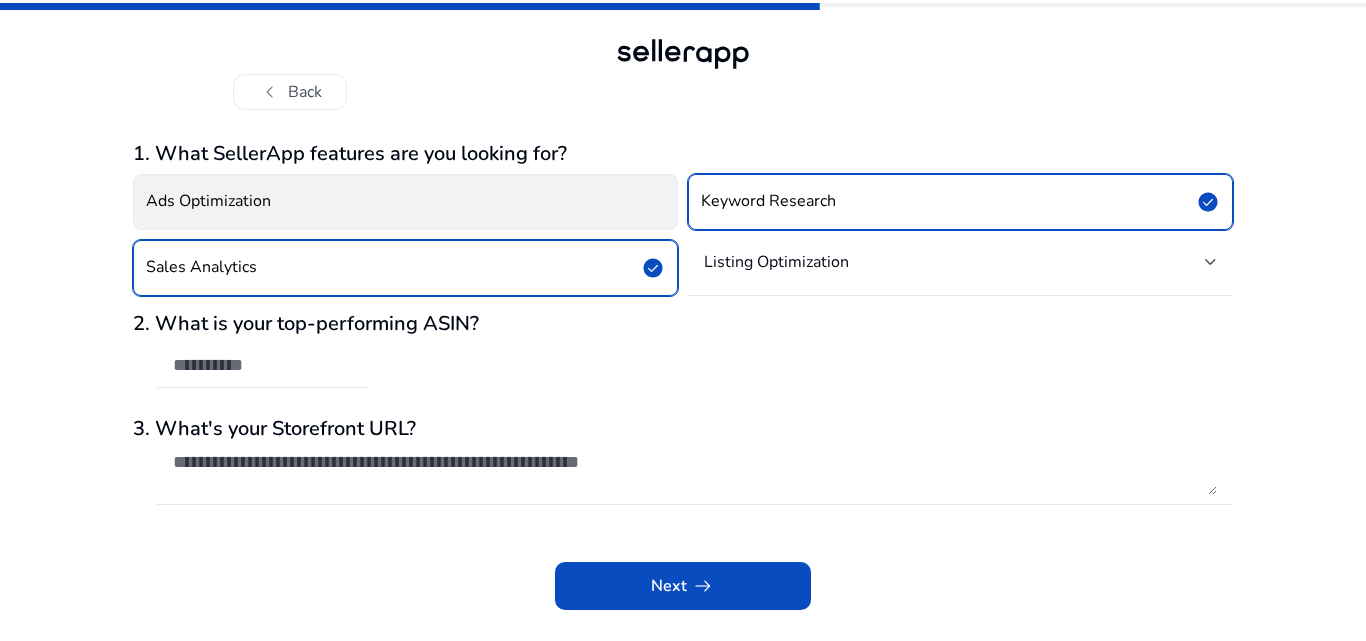 click on "Ads Optimization" 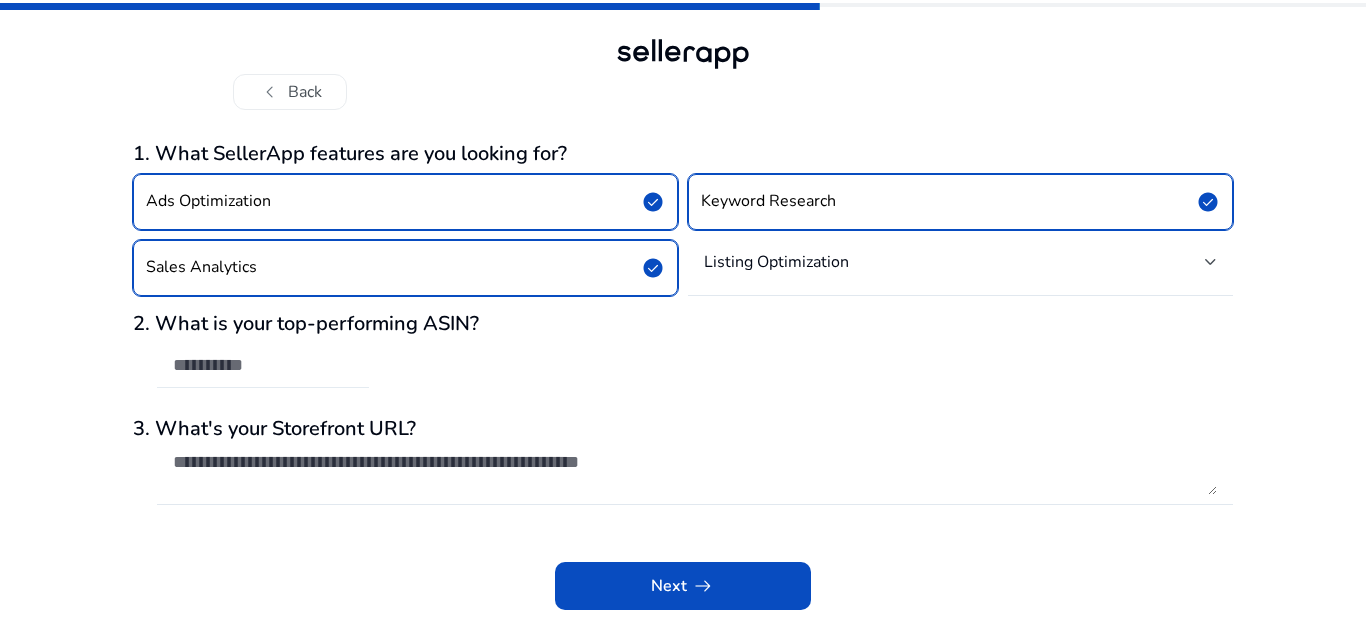 click at bounding box center (263, 365) 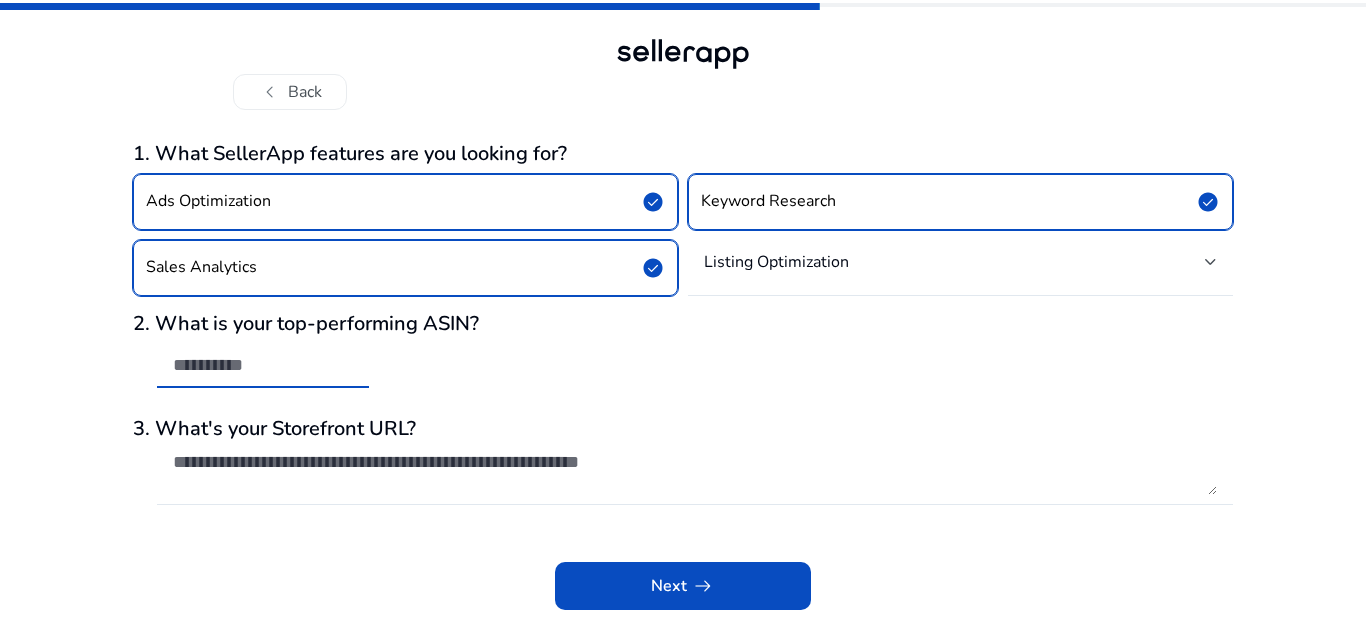 paste on "**********" 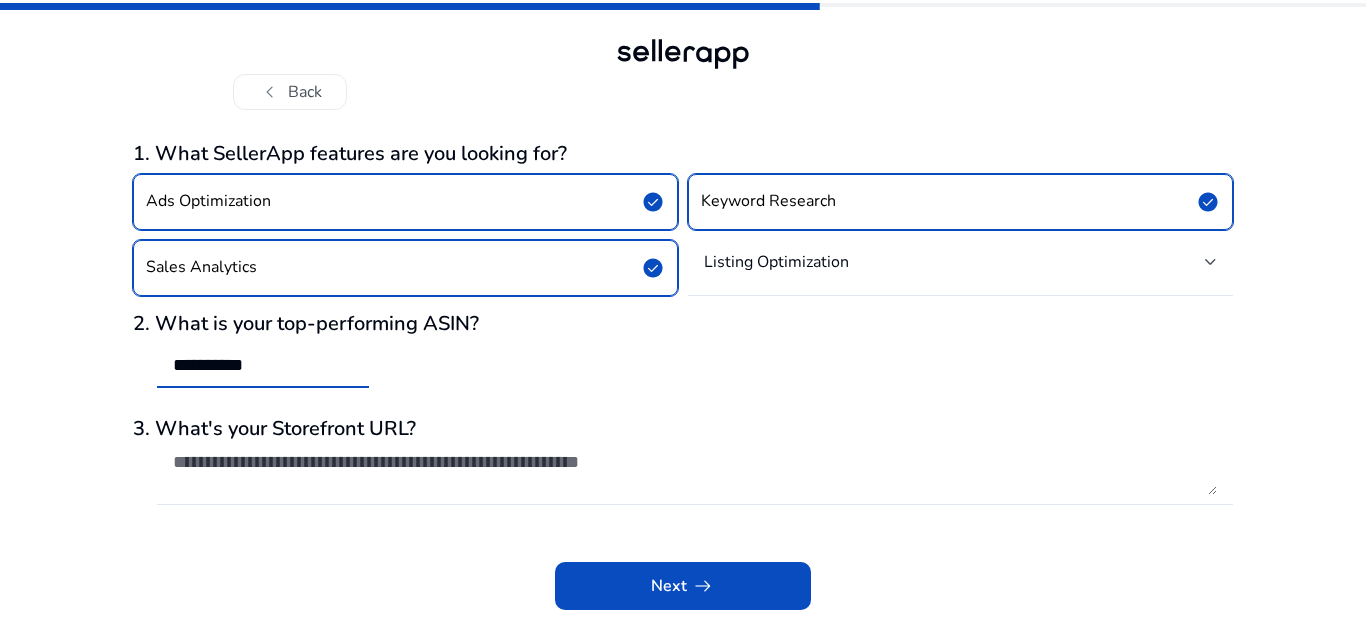 type on "**********" 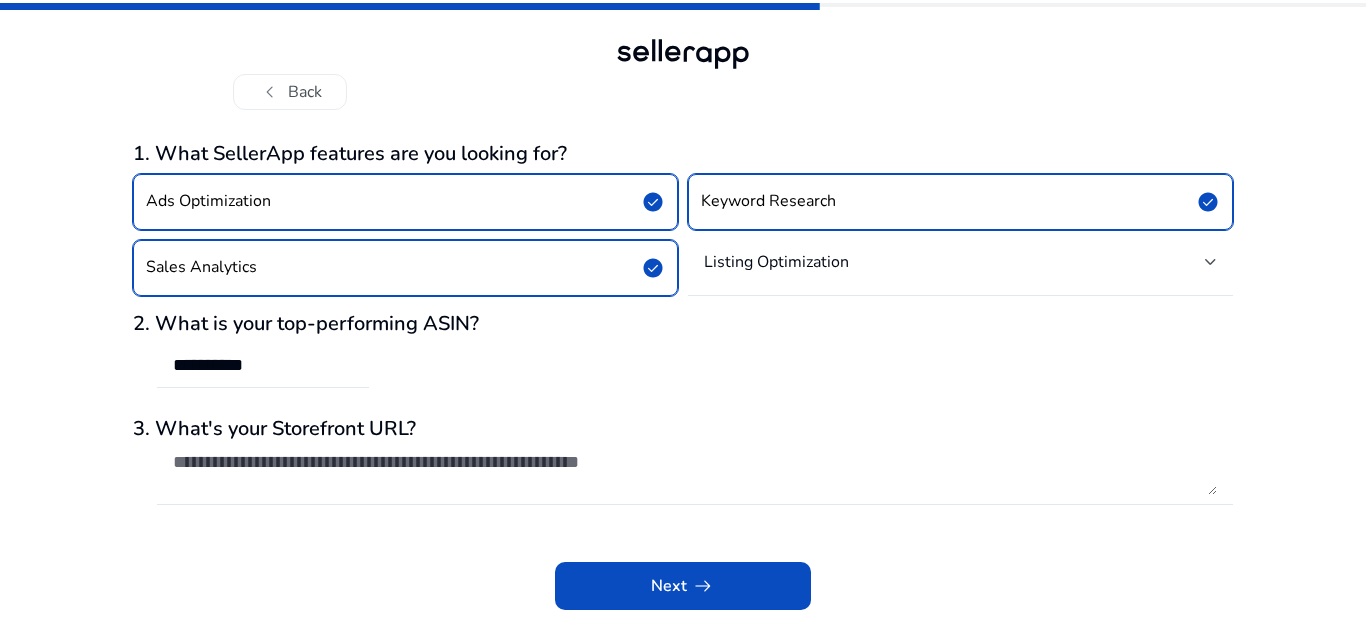 click on "**********" 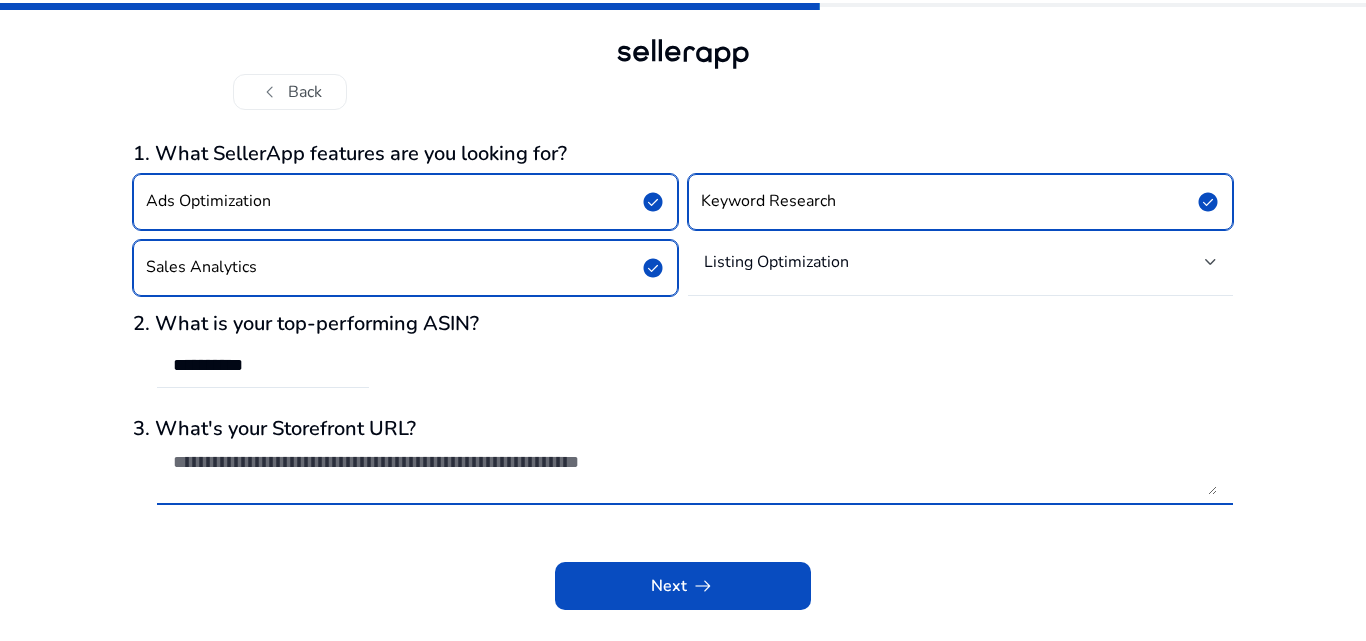 click at bounding box center [695, 473] 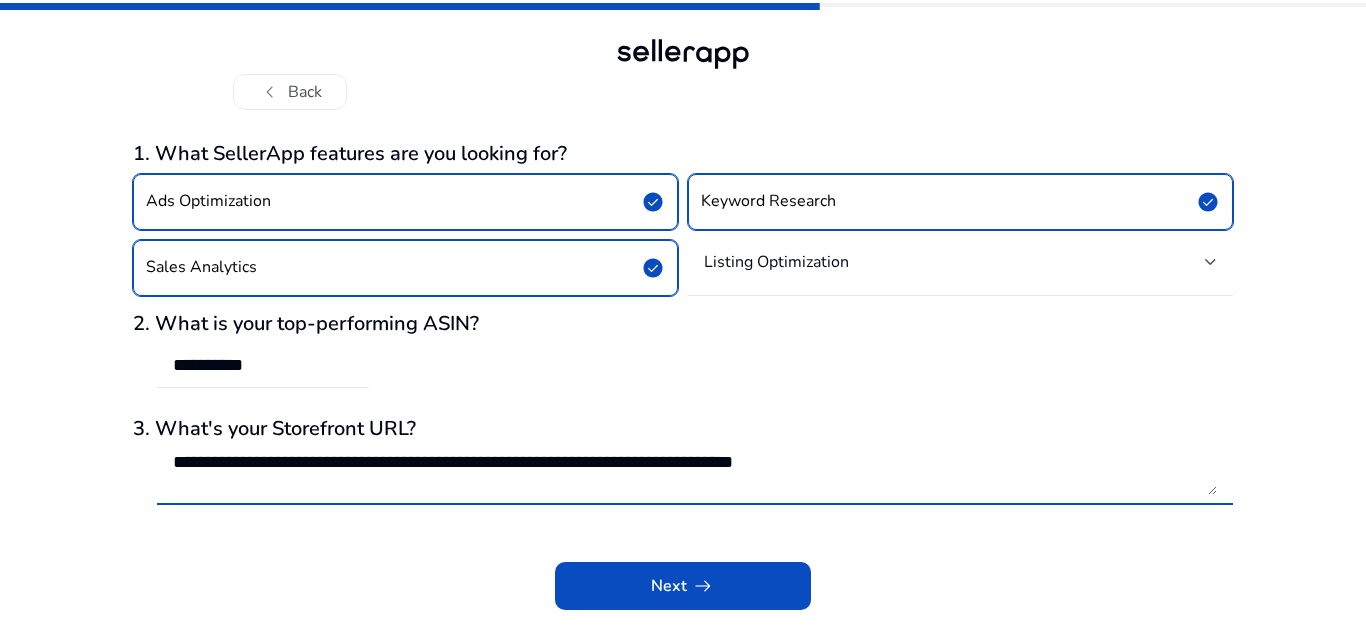 type on "**********" 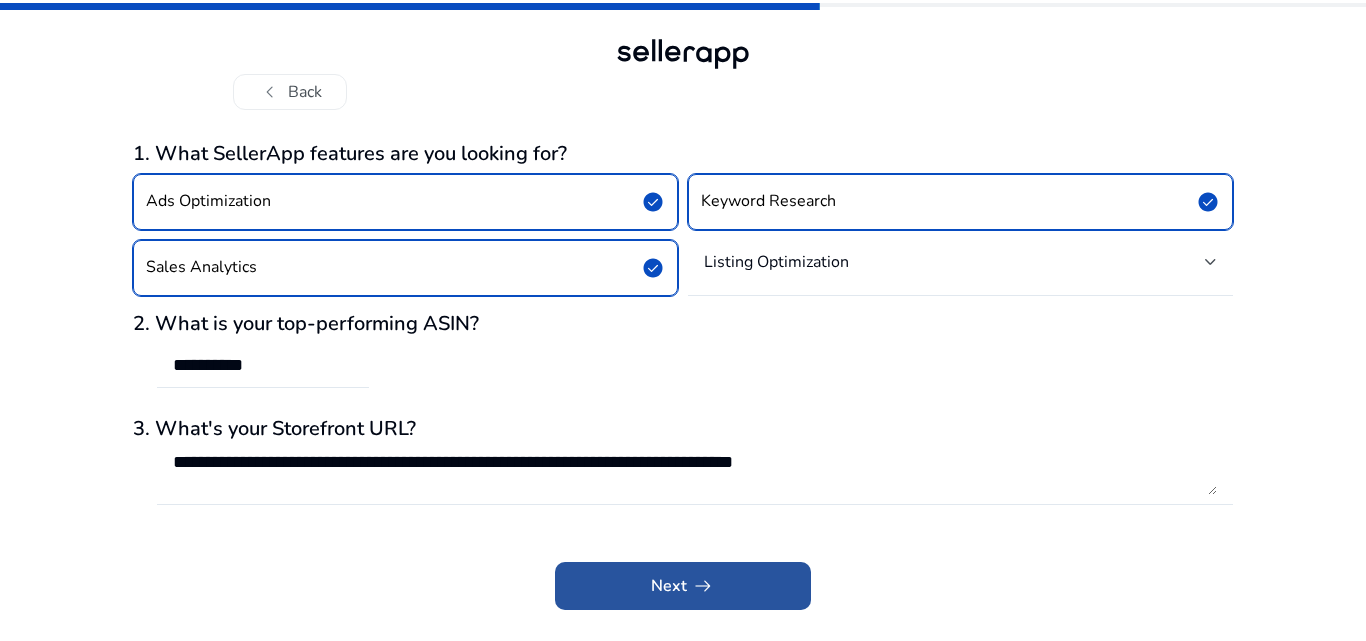 click 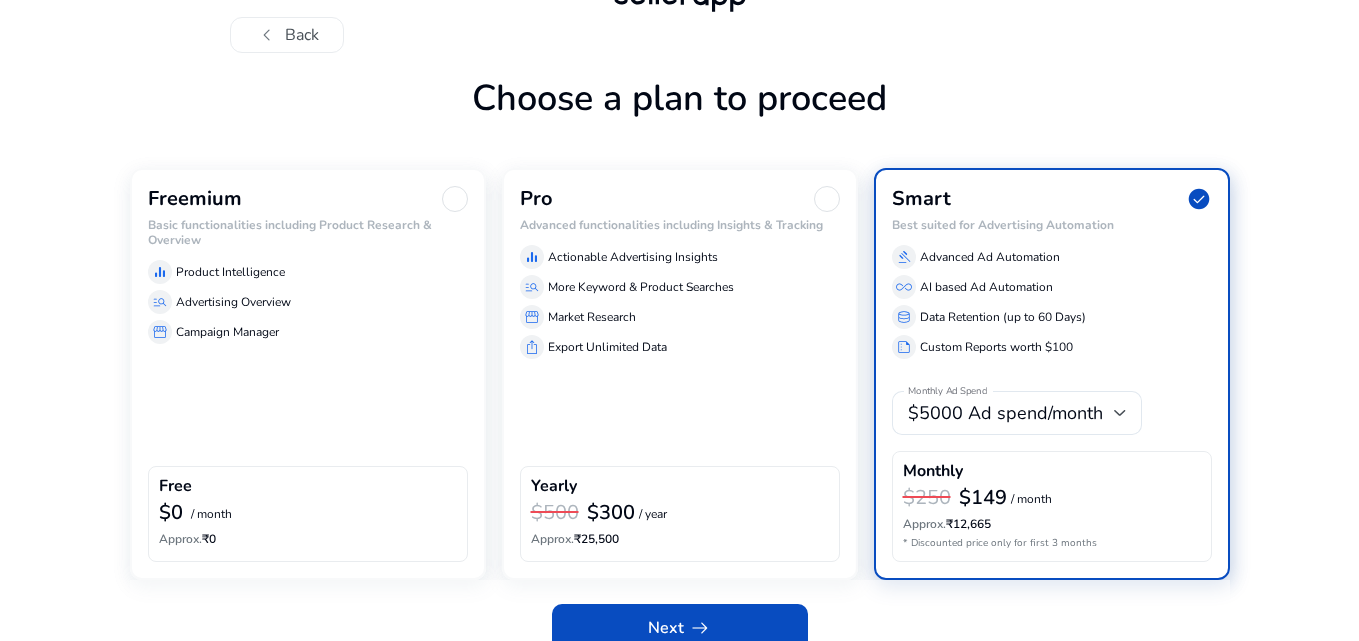 scroll, scrollTop: 84, scrollLeft: 0, axis: vertical 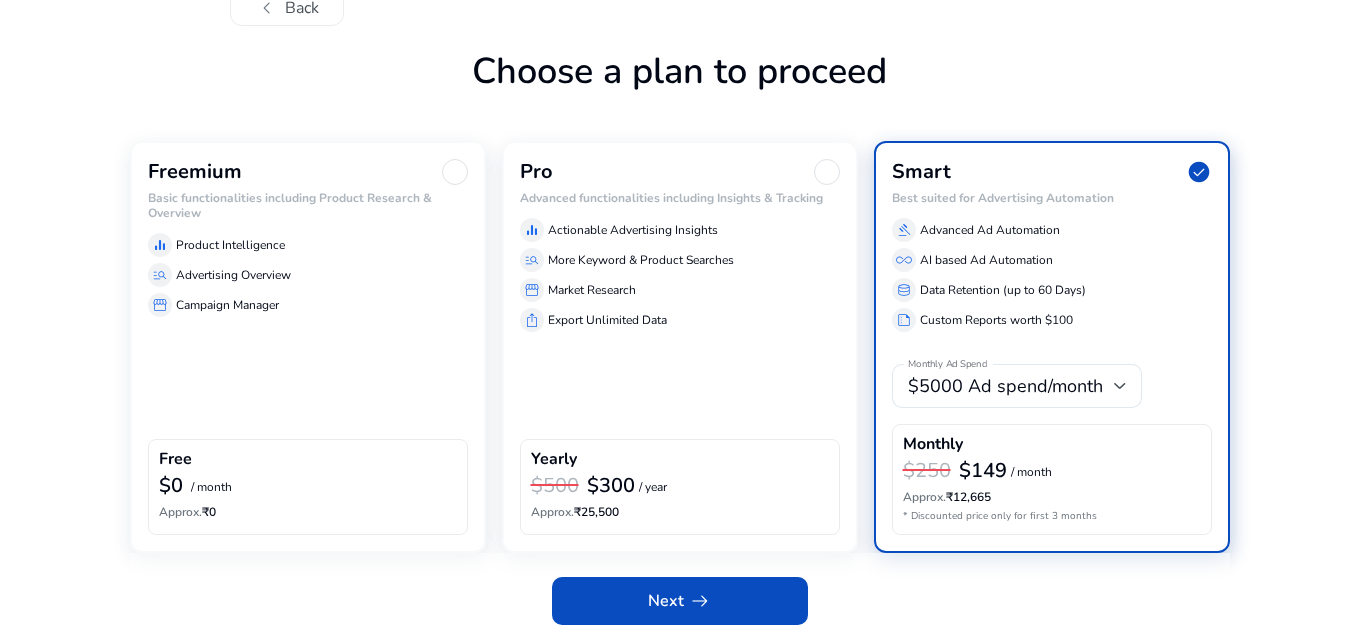 click 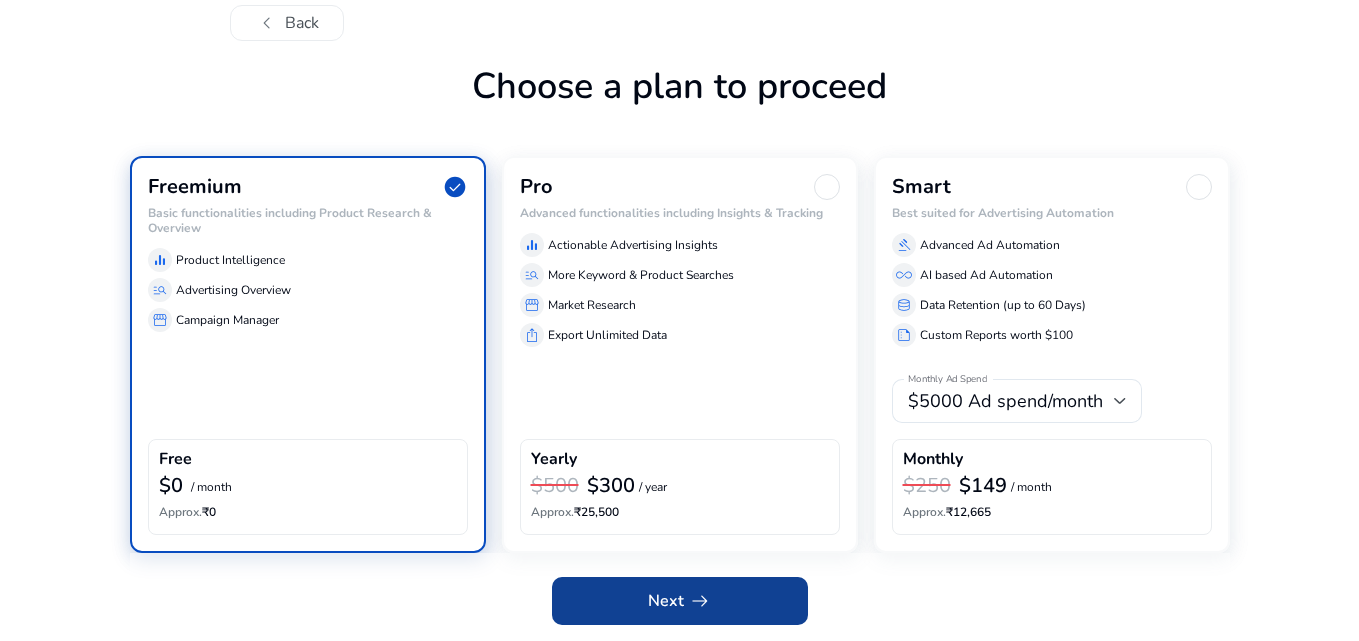 click on "arrow_right_alt" 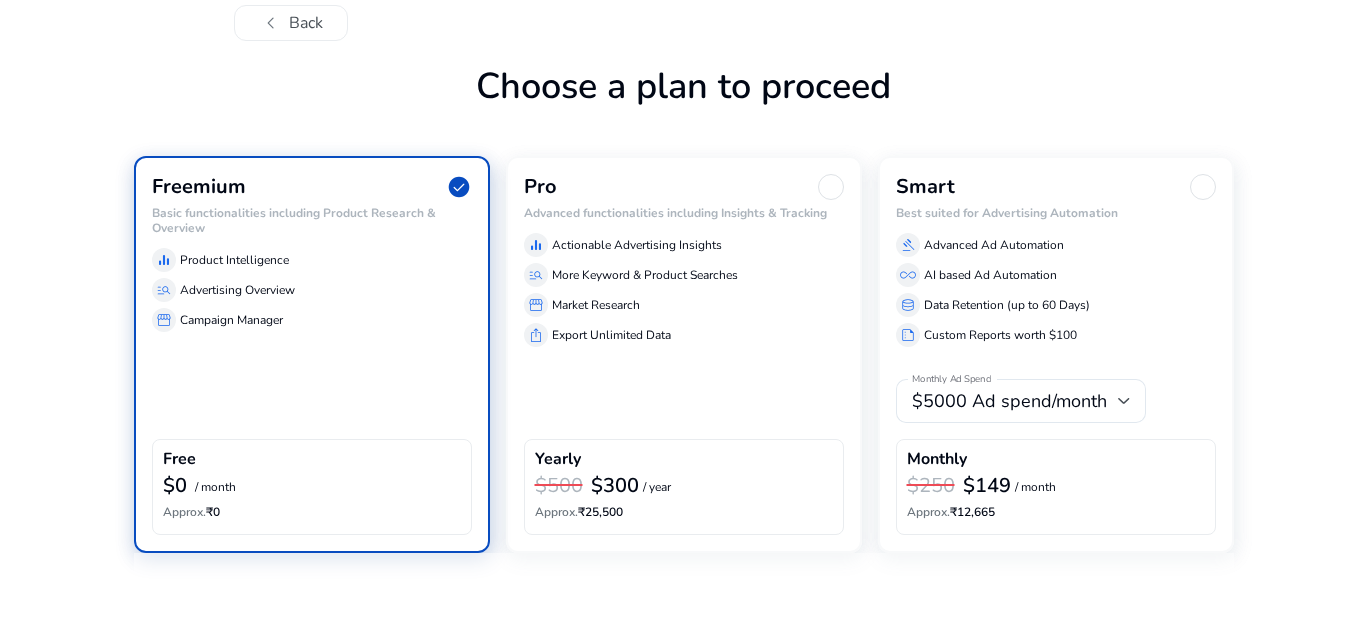 scroll, scrollTop: 0, scrollLeft: 0, axis: both 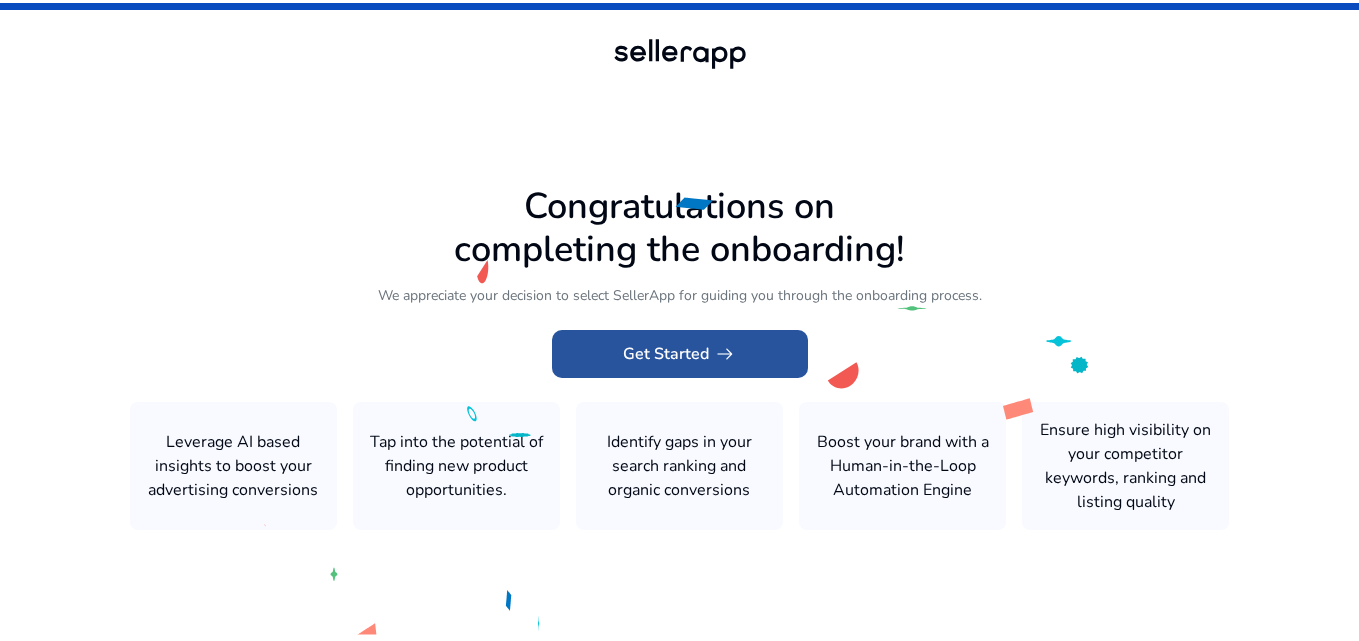 click on "Get Started   arrow_right_alt" 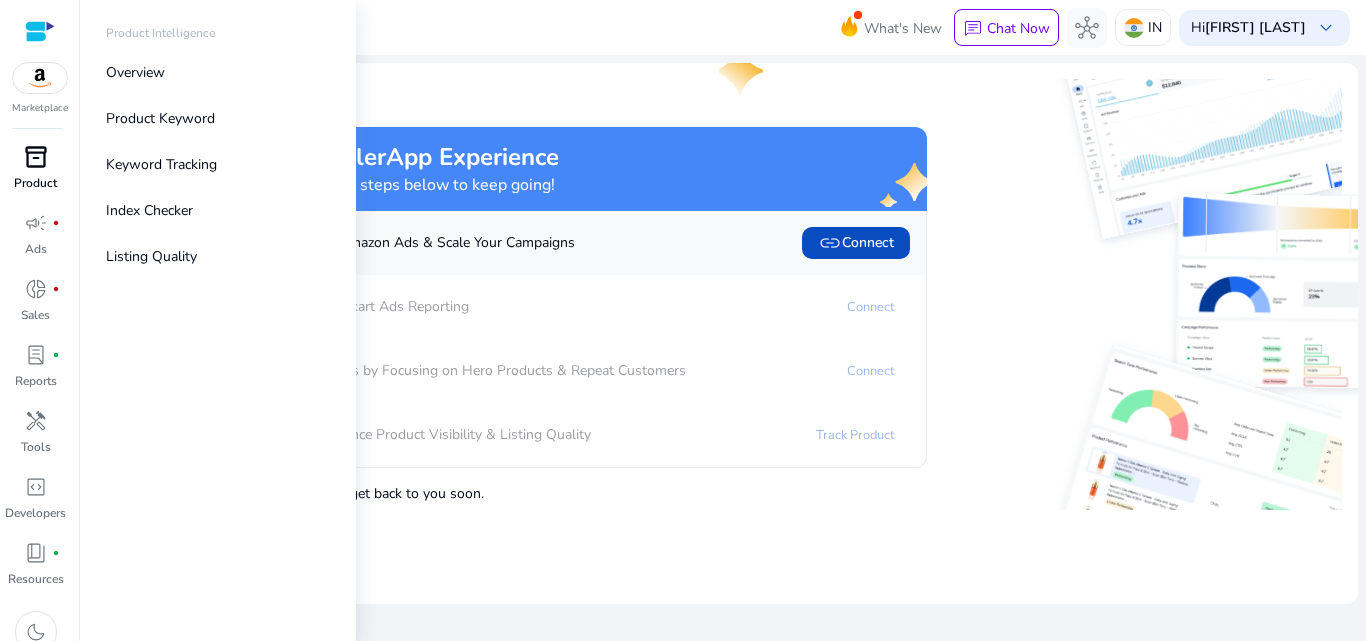 scroll, scrollTop: 0, scrollLeft: 0, axis: both 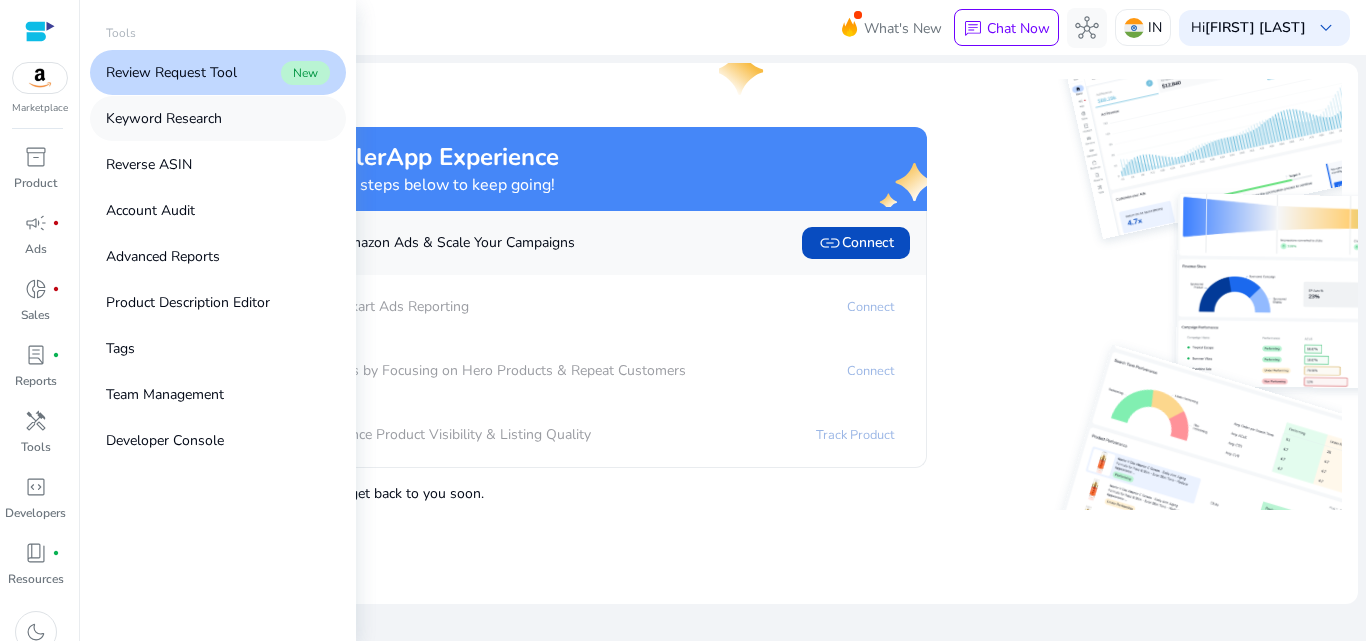 click on "Keyword Research" at bounding box center [164, 118] 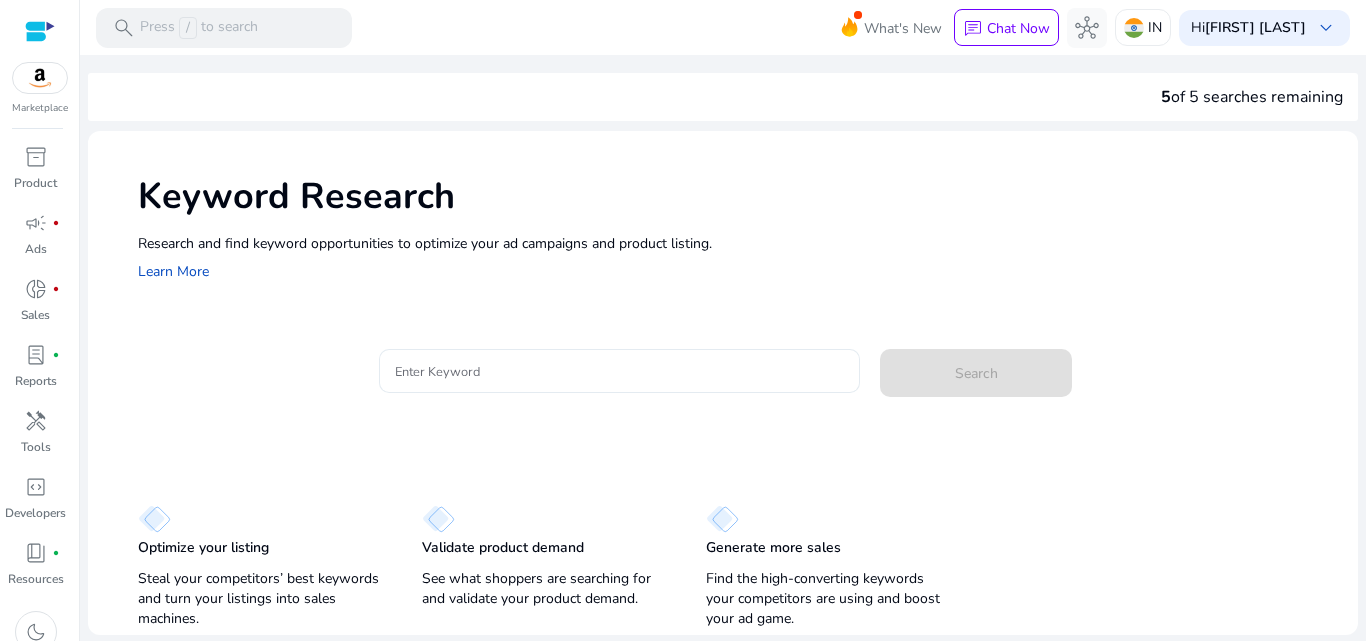 click on "Enter Keyword" at bounding box center [620, 371] 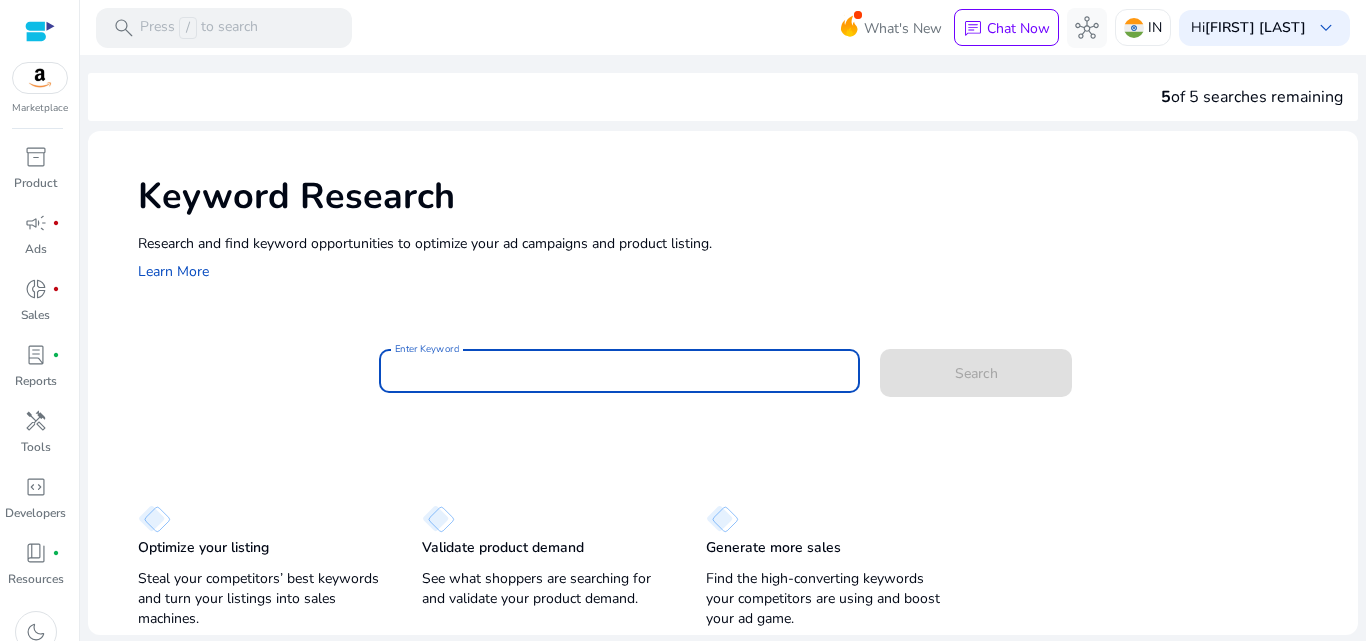 paste on "**********" 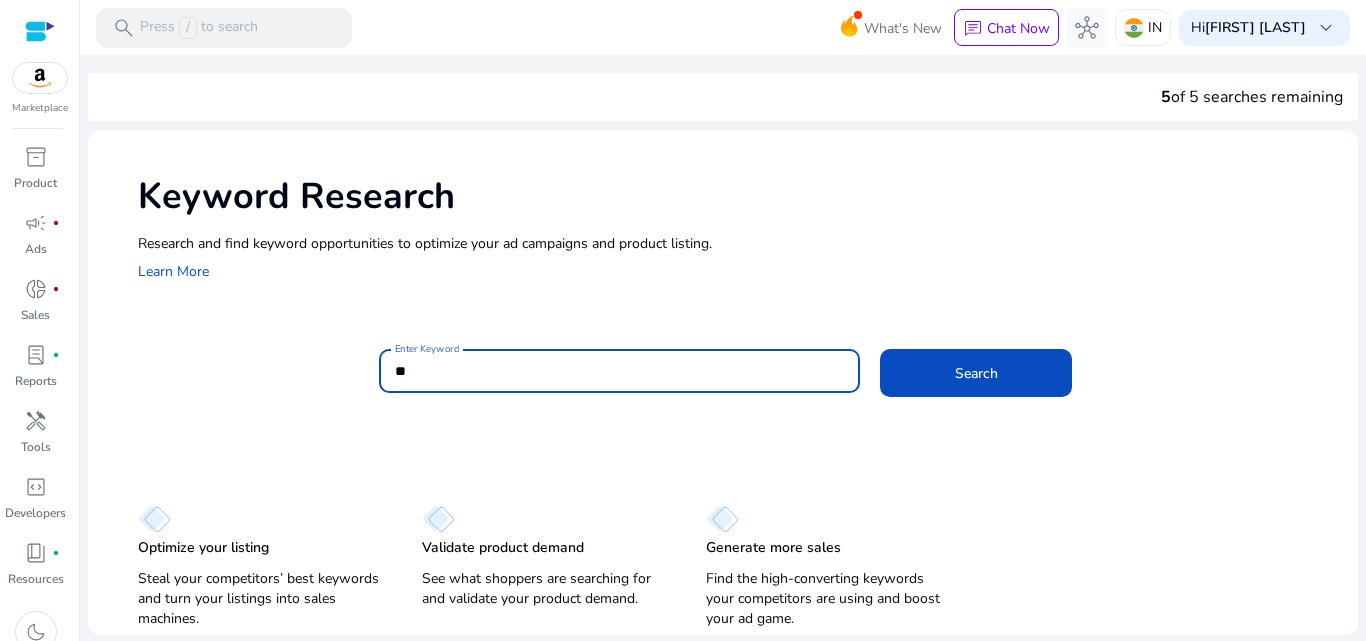 type on "*" 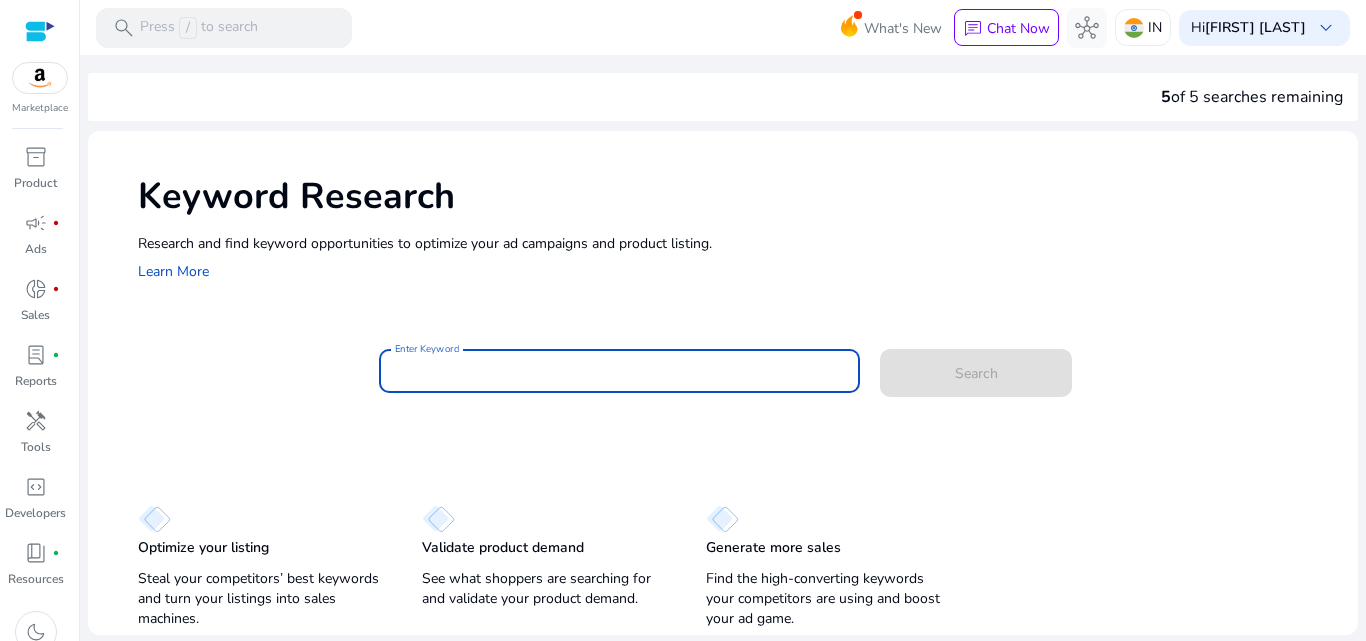 paste on "**********" 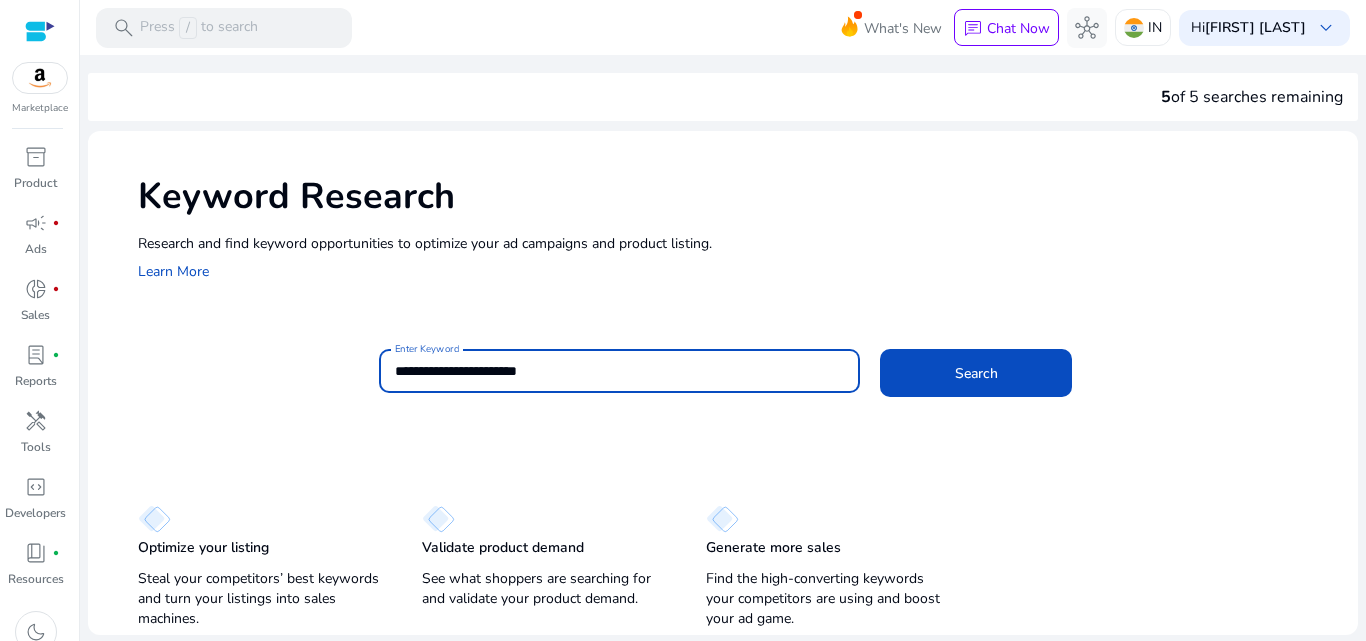 click on "**********" at bounding box center [620, 371] 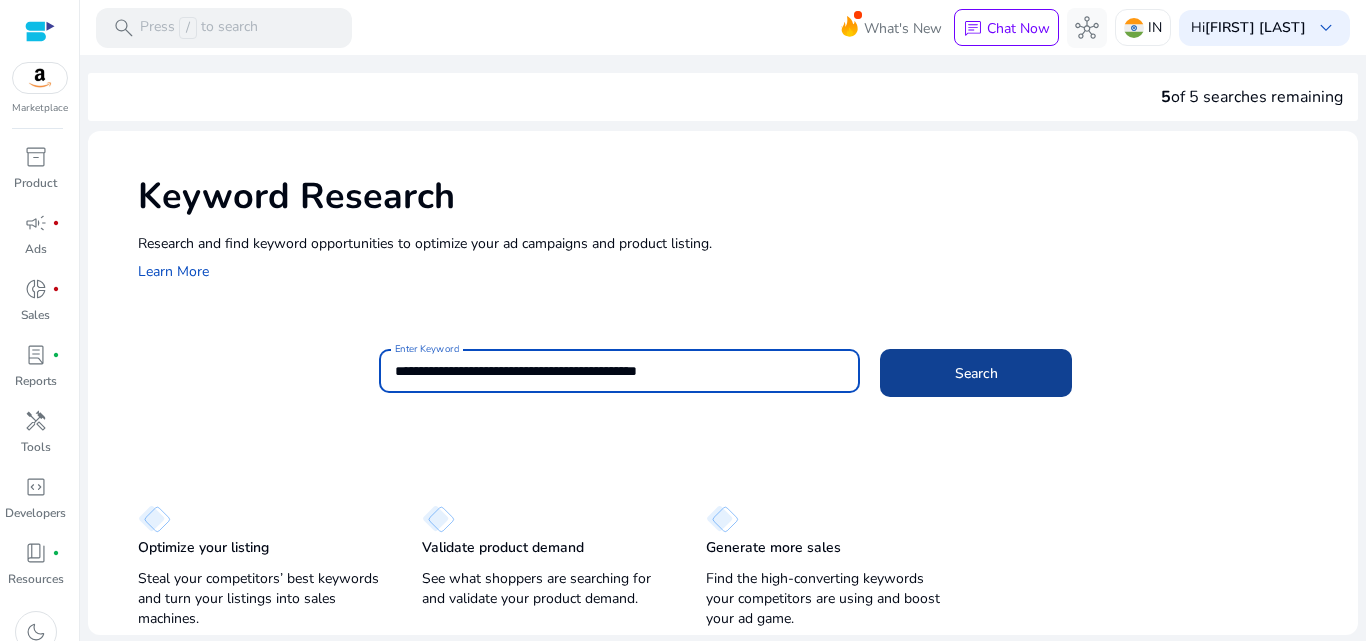 type on "**********" 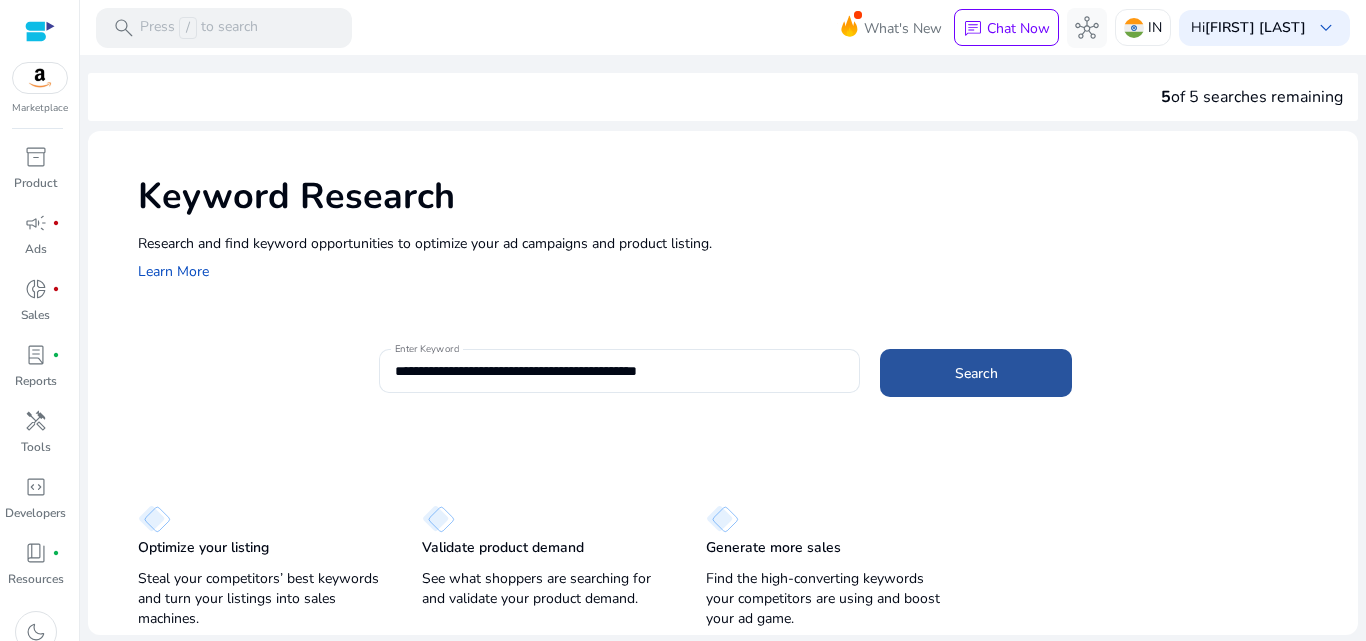click on "Search" 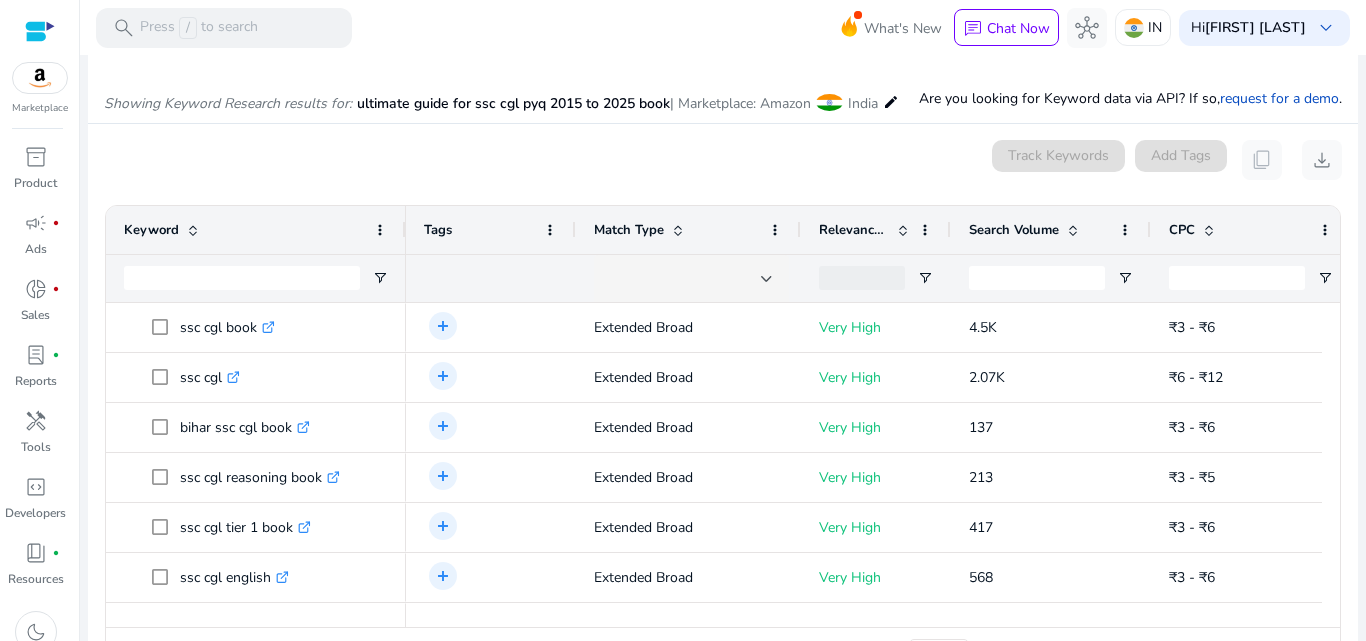 scroll, scrollTop: 238, scrollLeft: 0, axis: vertical 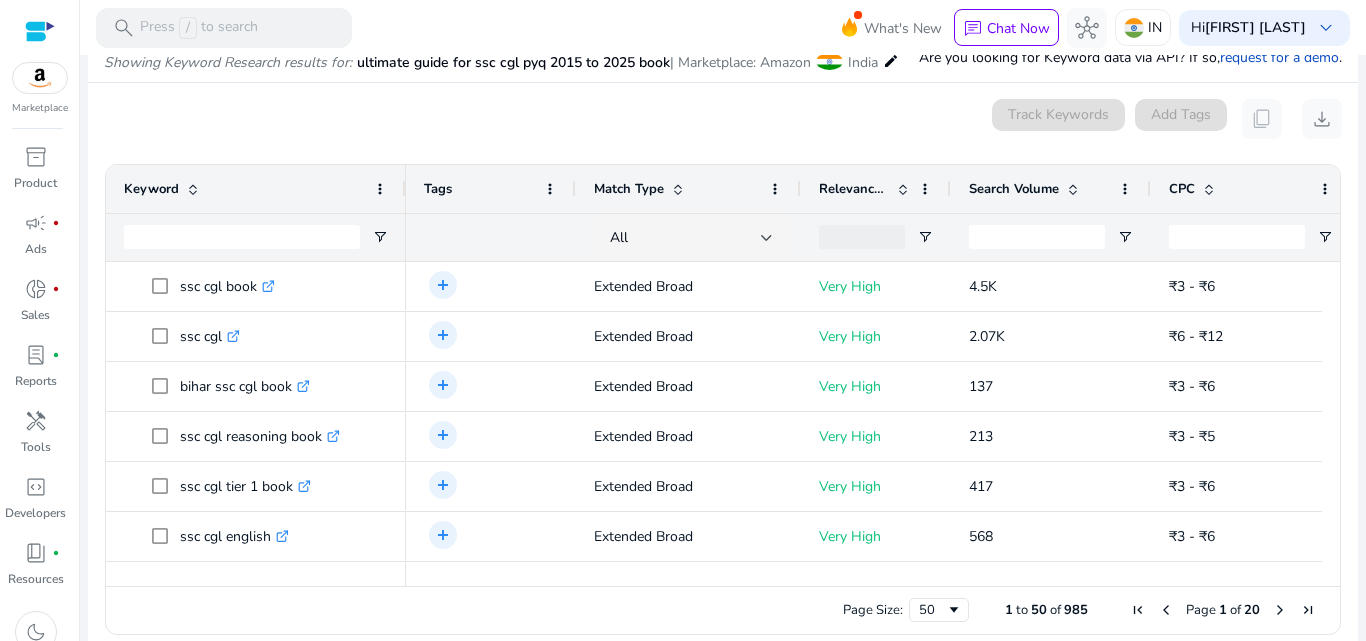 drag, startPoint x: 501, startPoint y: 587, endPoint x: 581, endPoint y: 592, distance: 80.1561 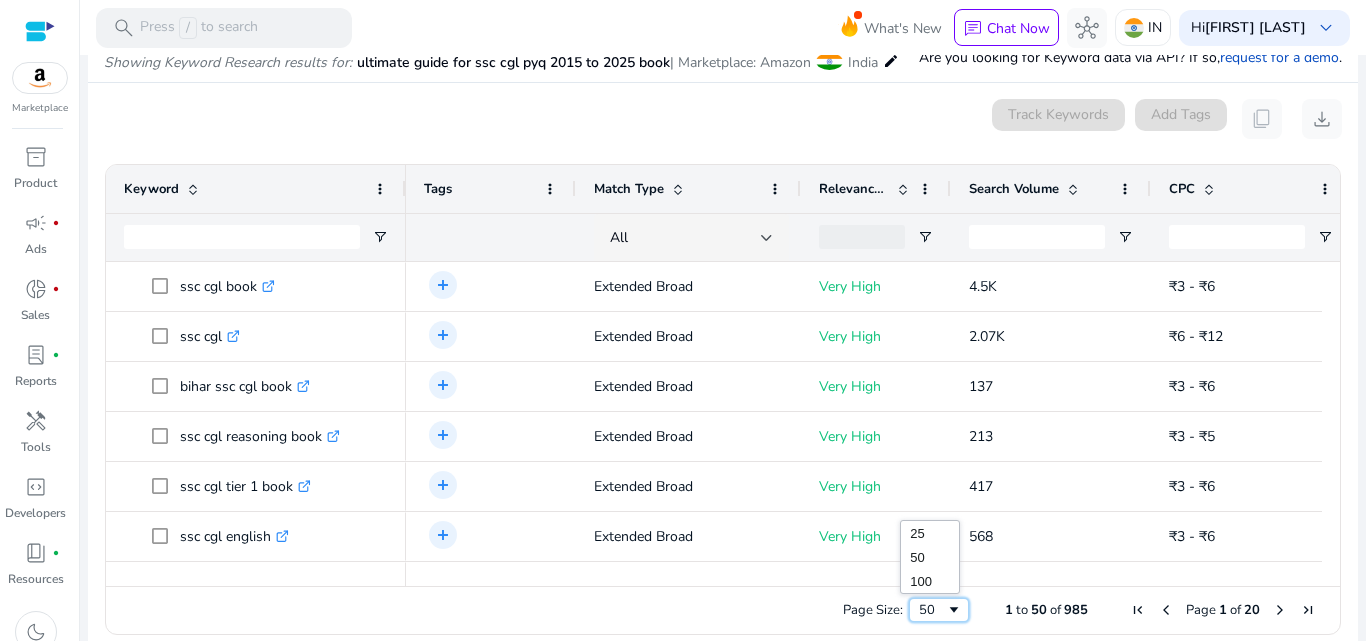 click on "50" at bounding box center [932, 610] 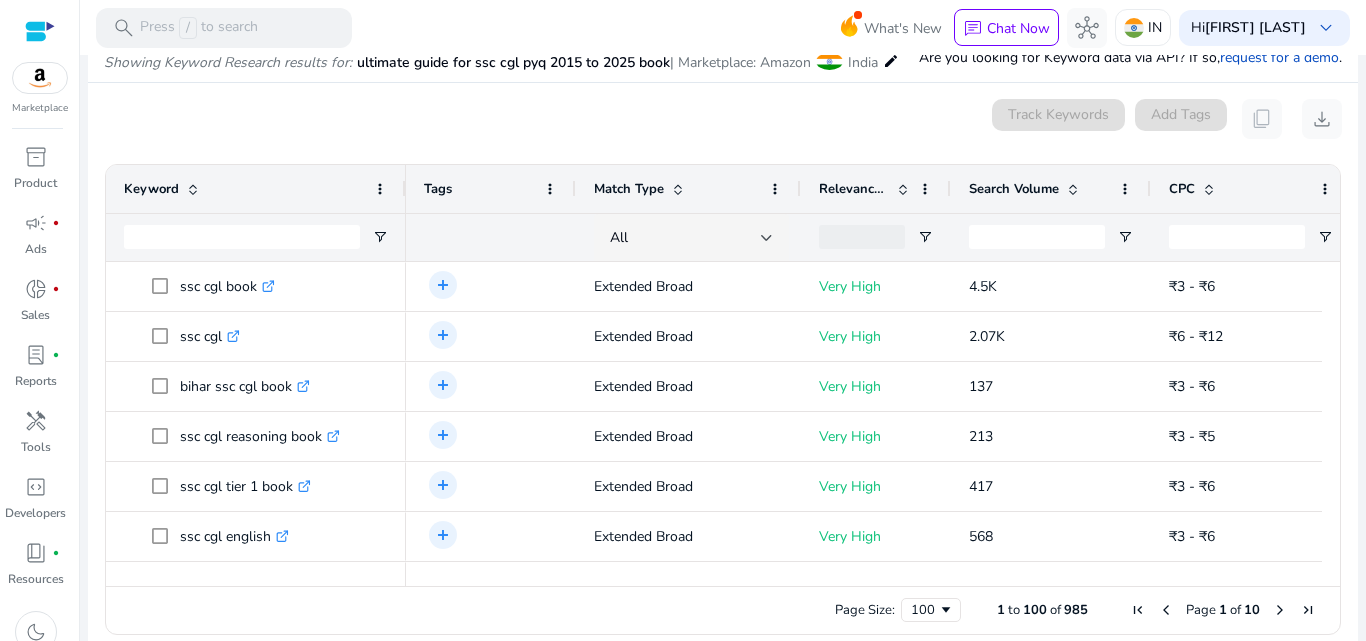 click at bounding box center (1280, 610) 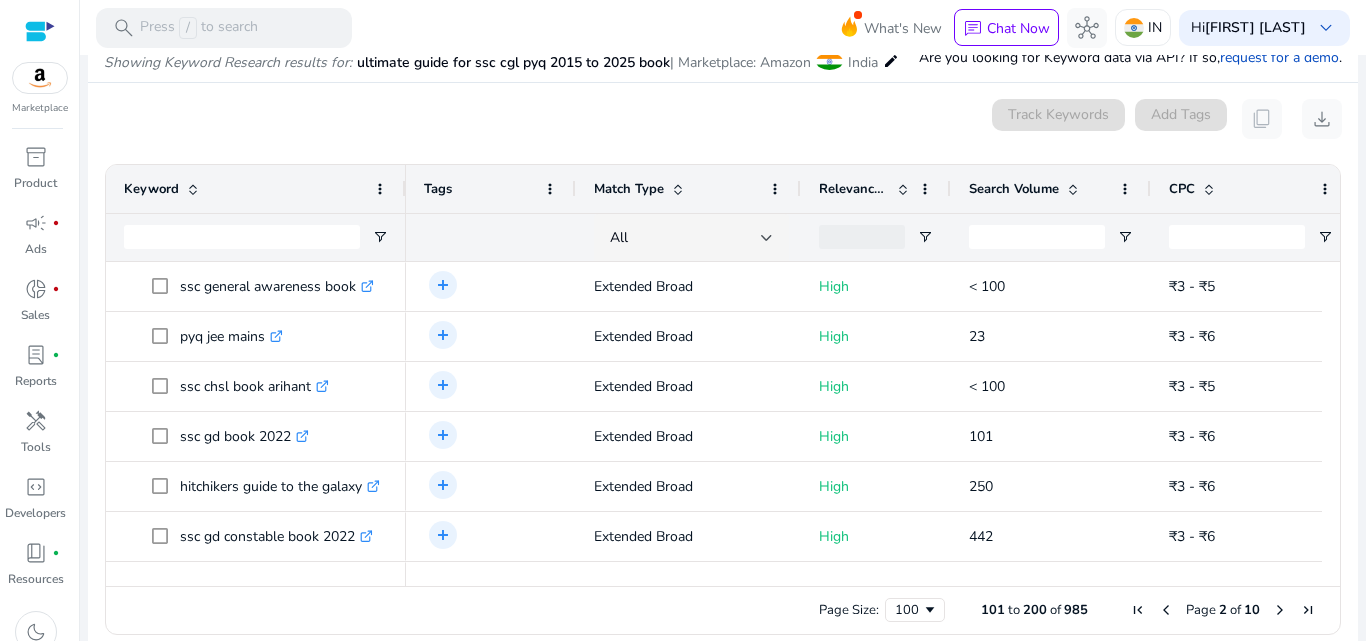 click at bounding box center [1280, 610] 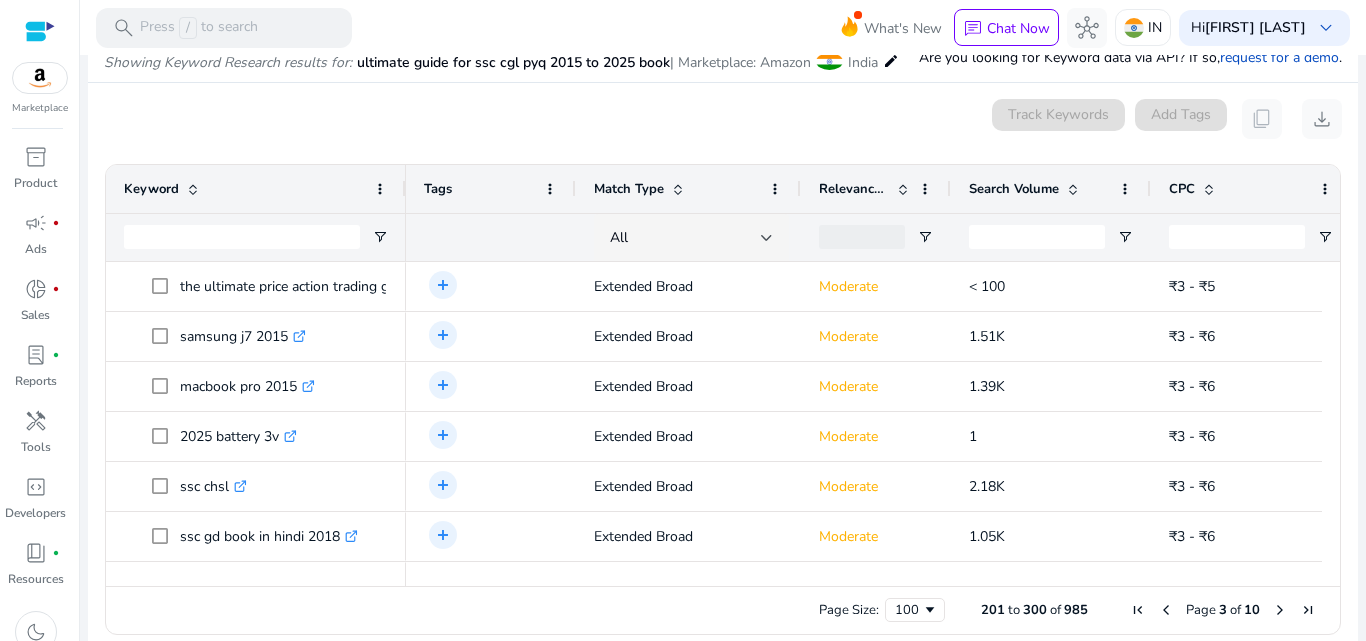 click at bounding box center (1280, 610) 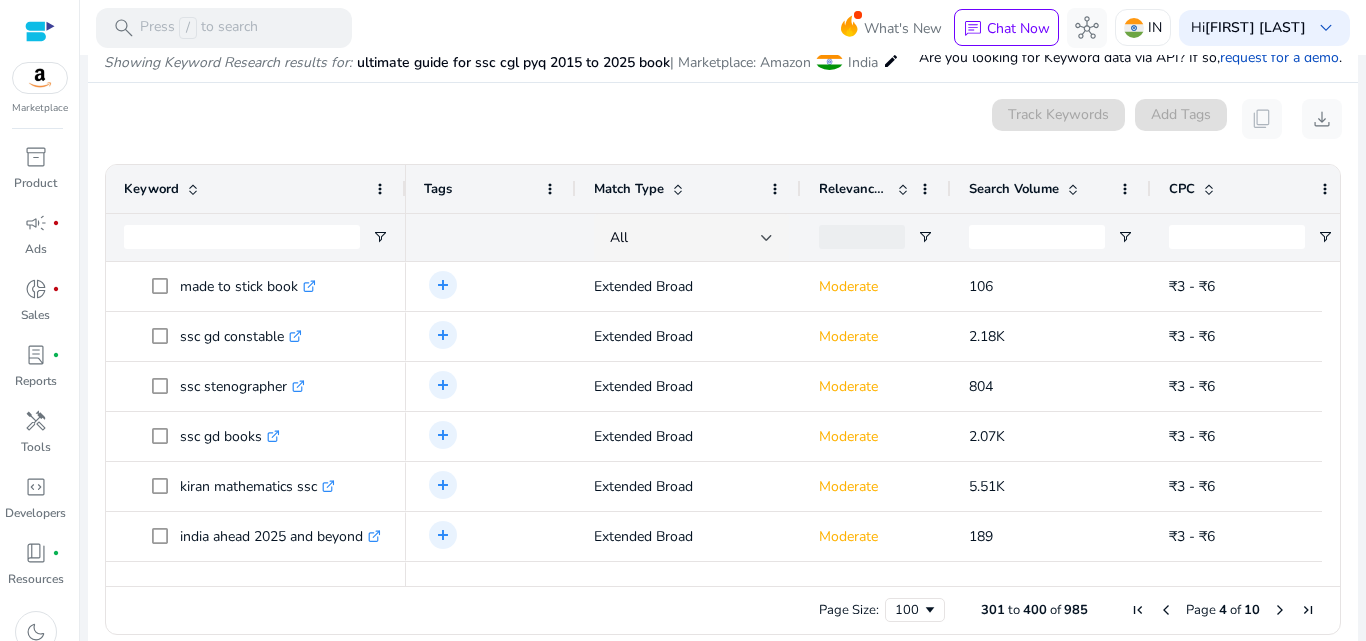 click at bounding box center (1280, 610) 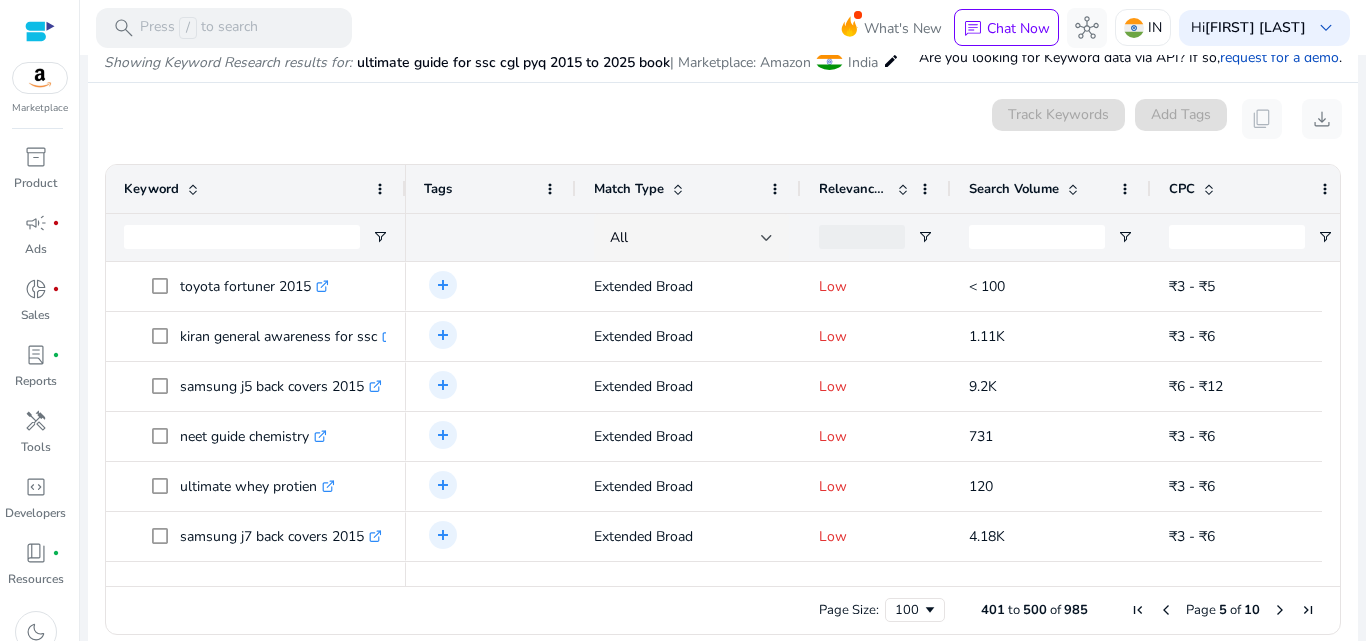 click at bounding box center (1280, 610) 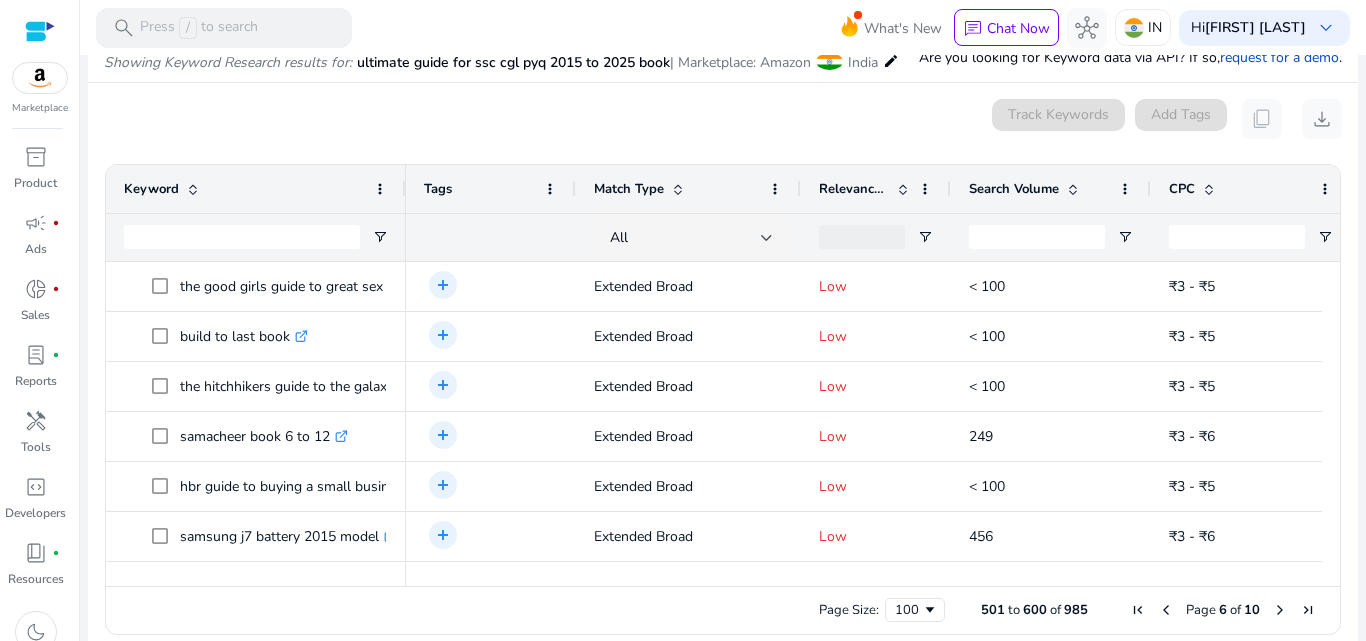 click at bounding box center (1280, 610) 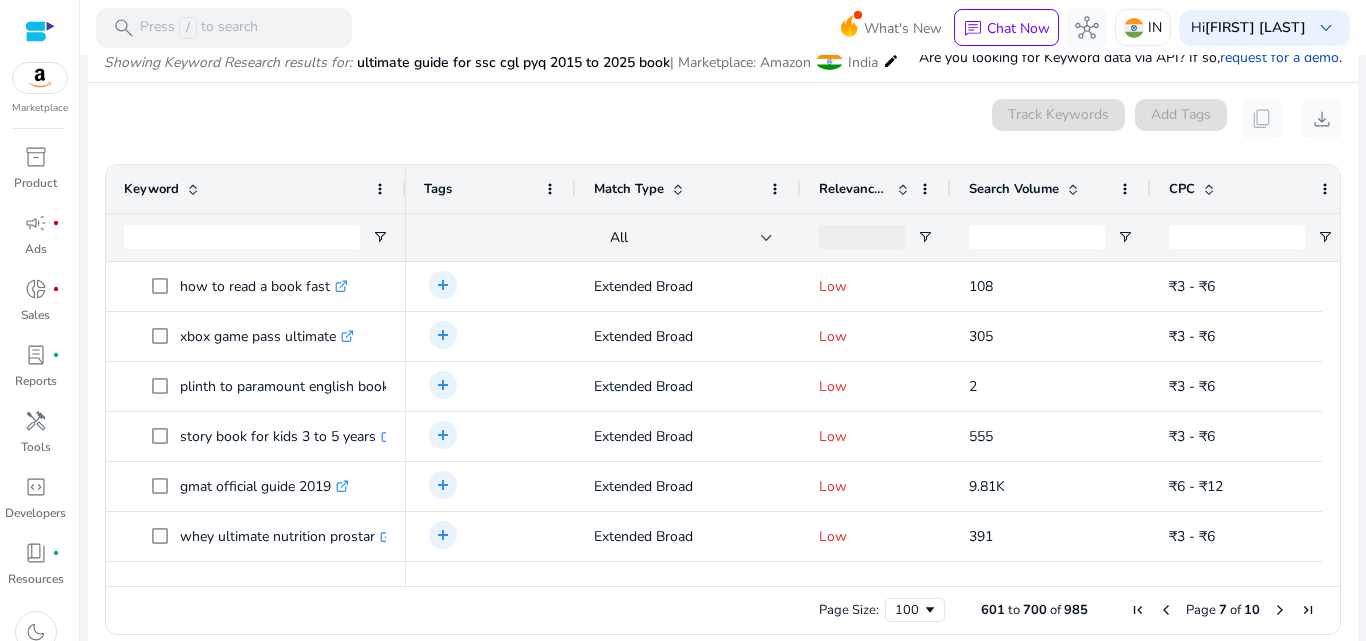 click at bounding box center [1280, 610] 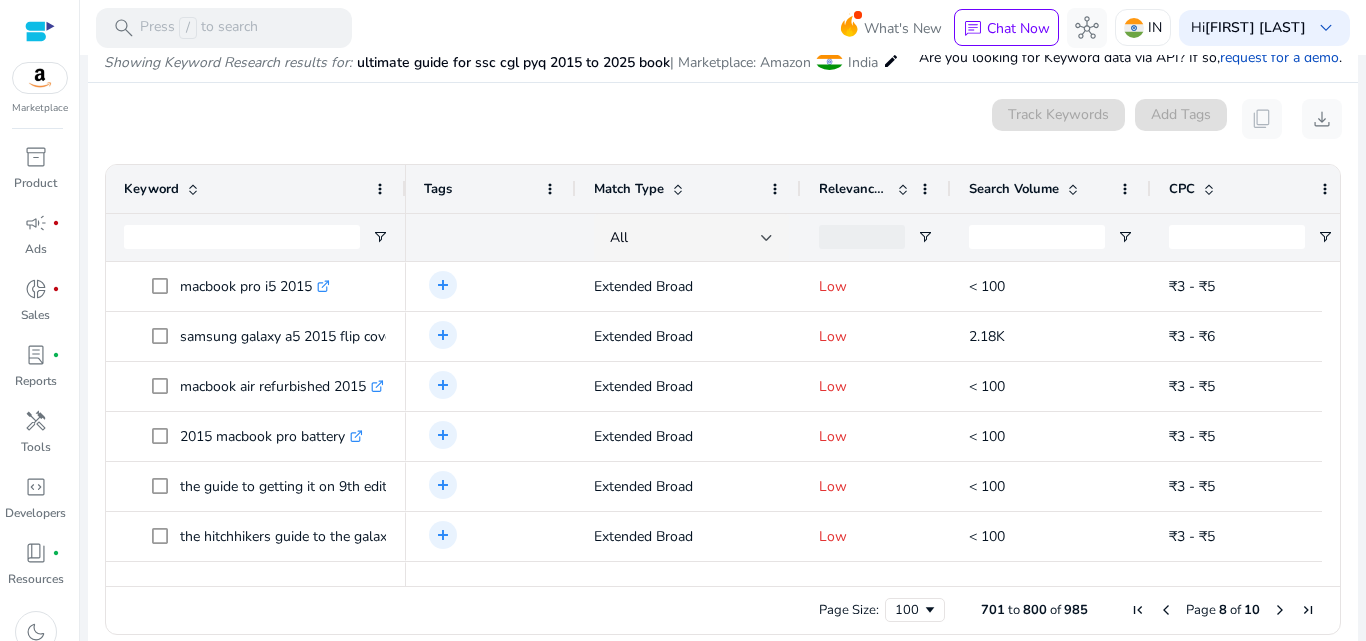click at bounding box center [1280, 610] 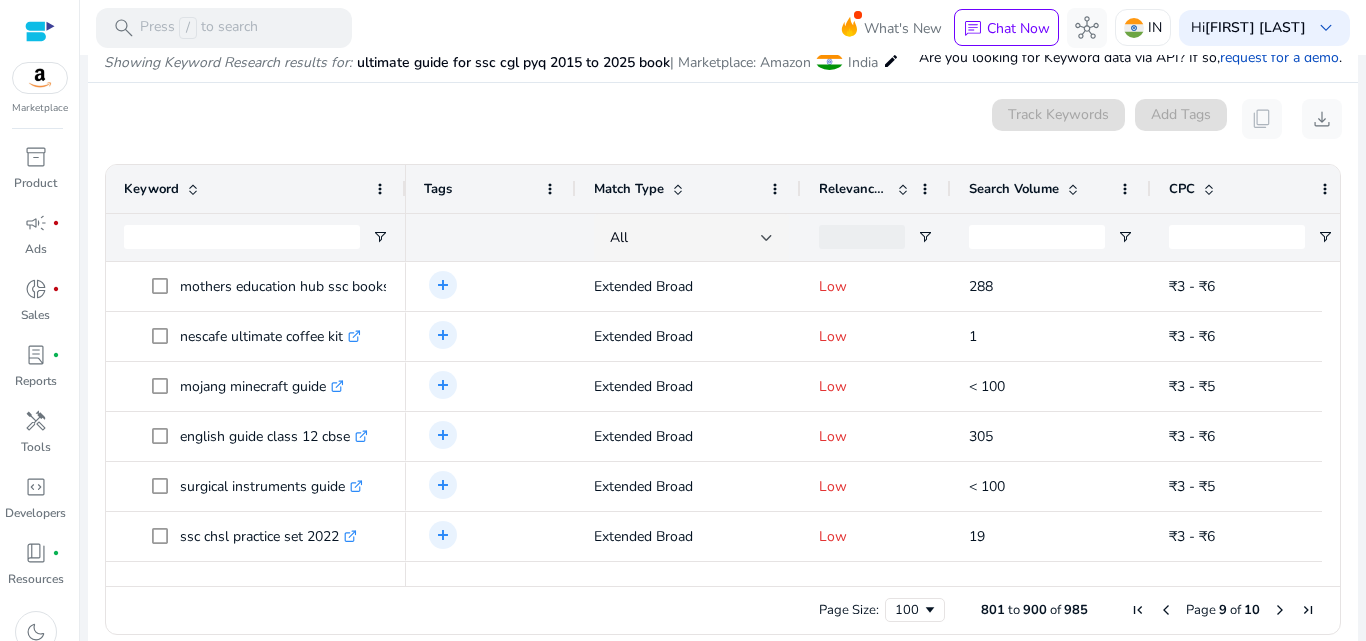 click at bounding box center (1280, 610) 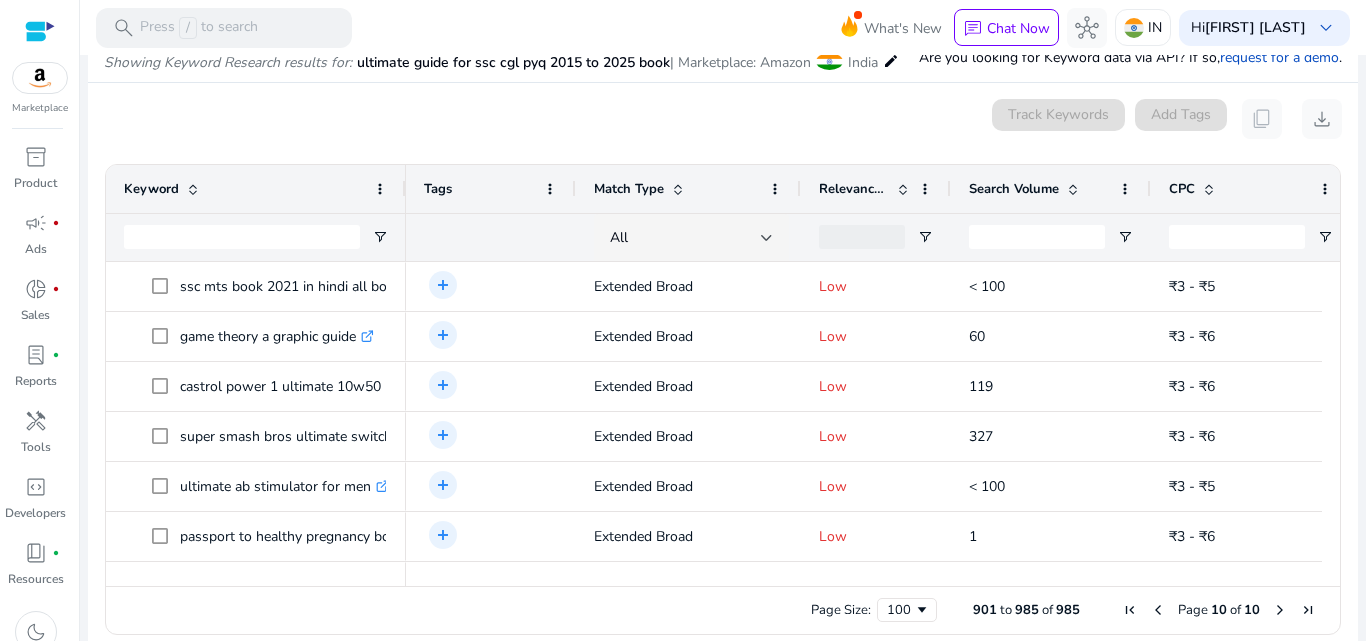 click at bounding box center (1158, 610) 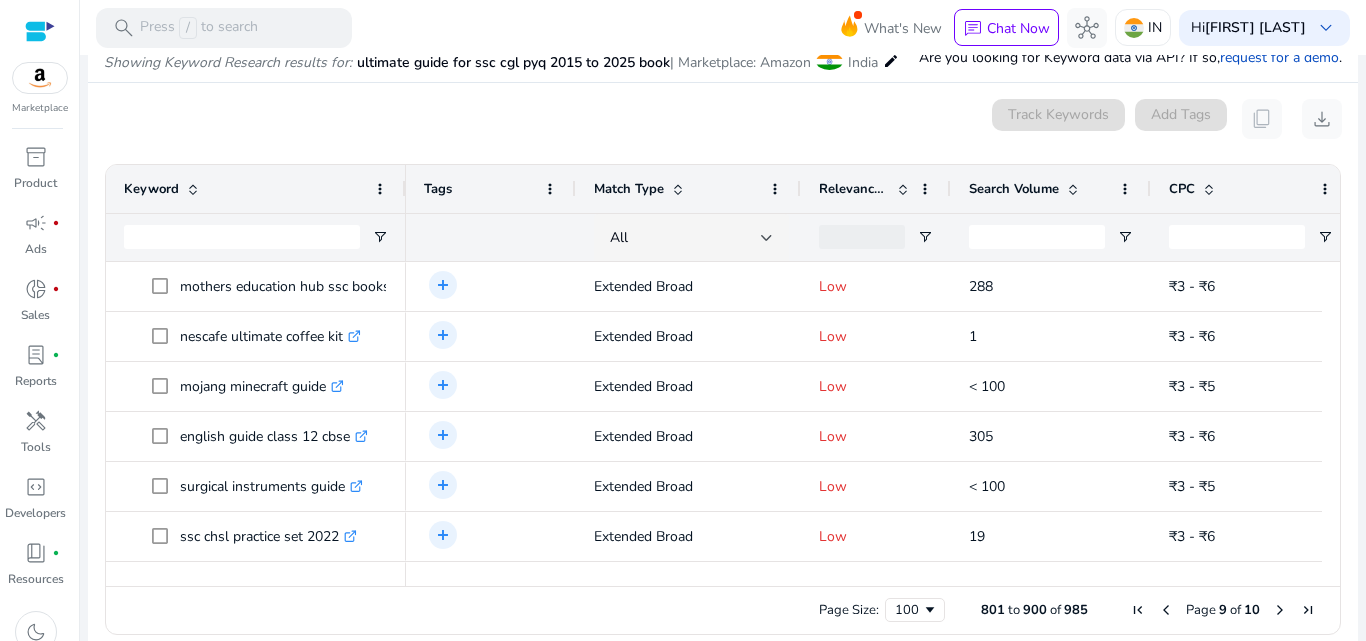 click at bounding box center (1166, 610) 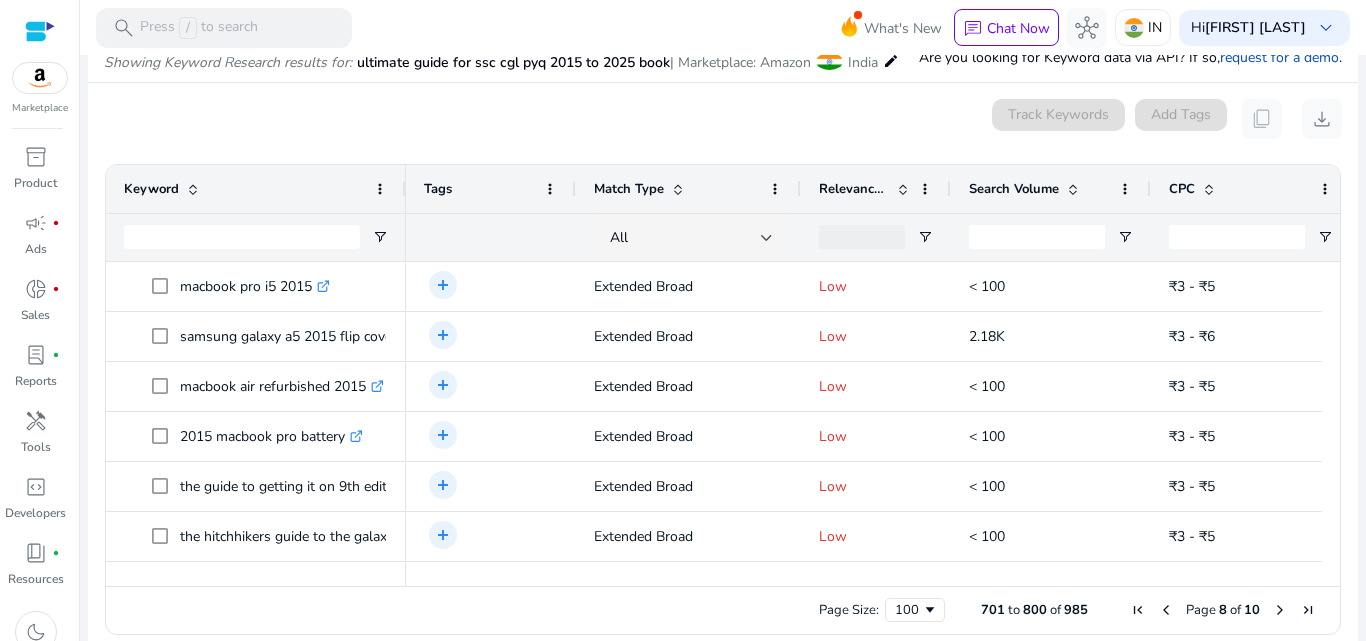 click at bounding box center (1166, 610) 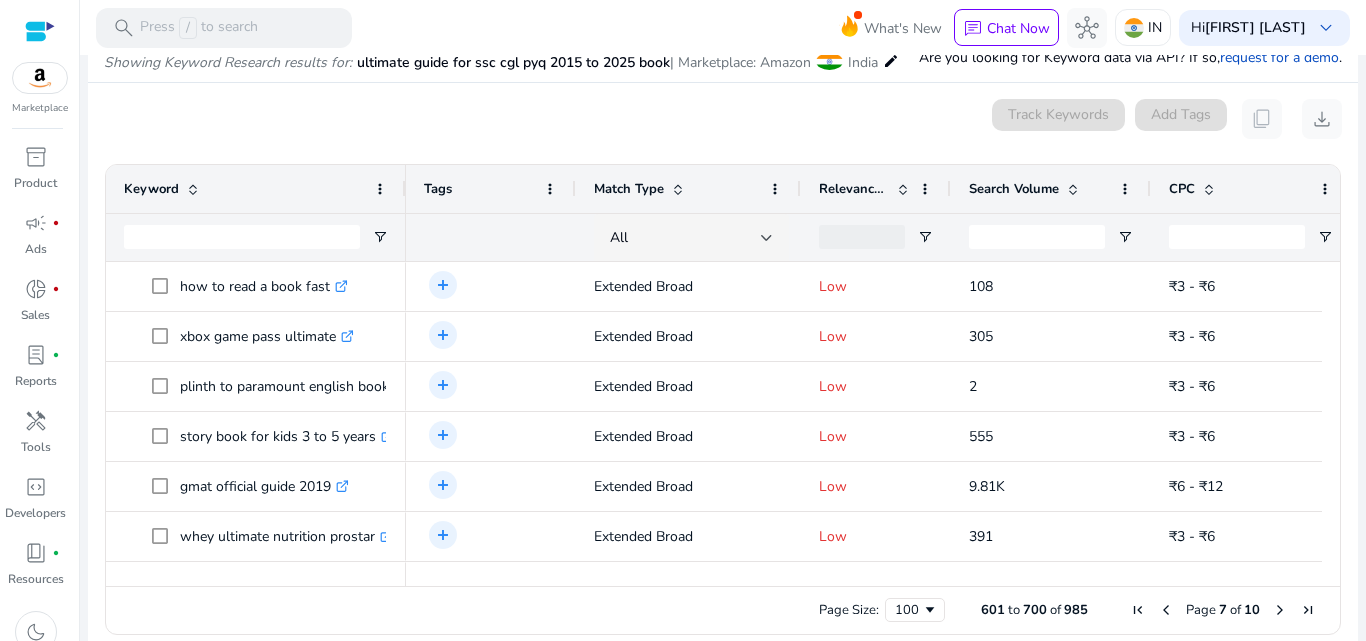 click at bounding box center [1166, 610] 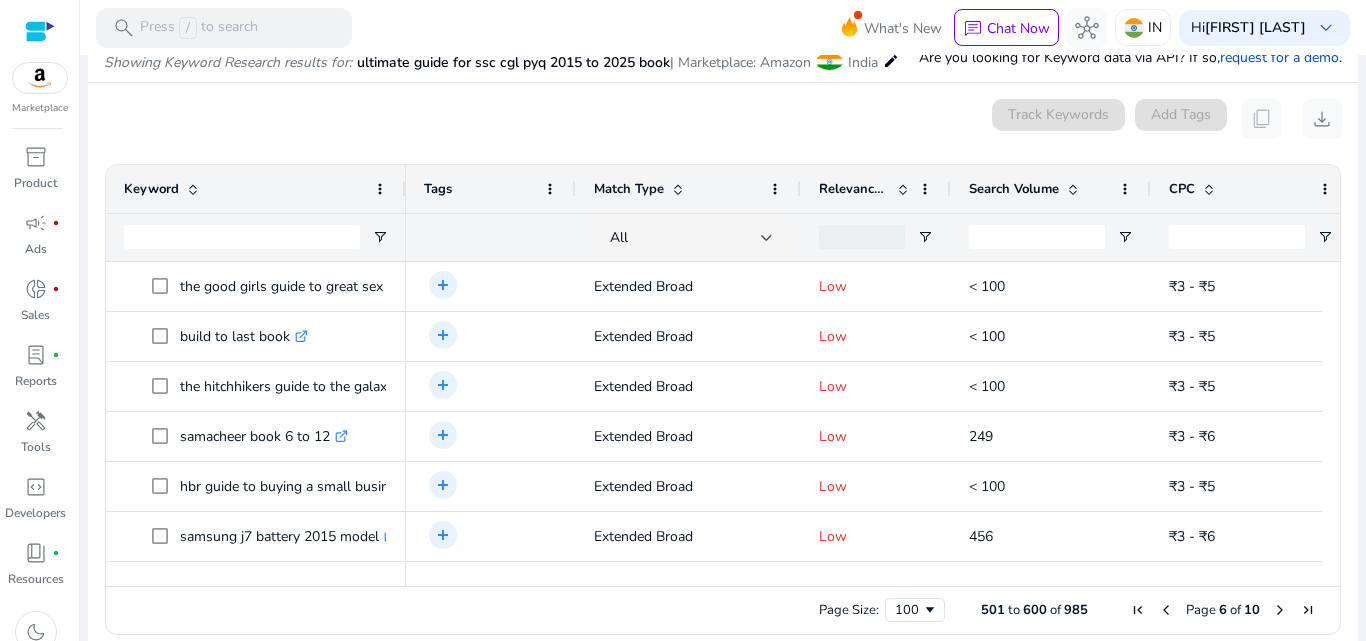 click at bounding box center (1166, 610) 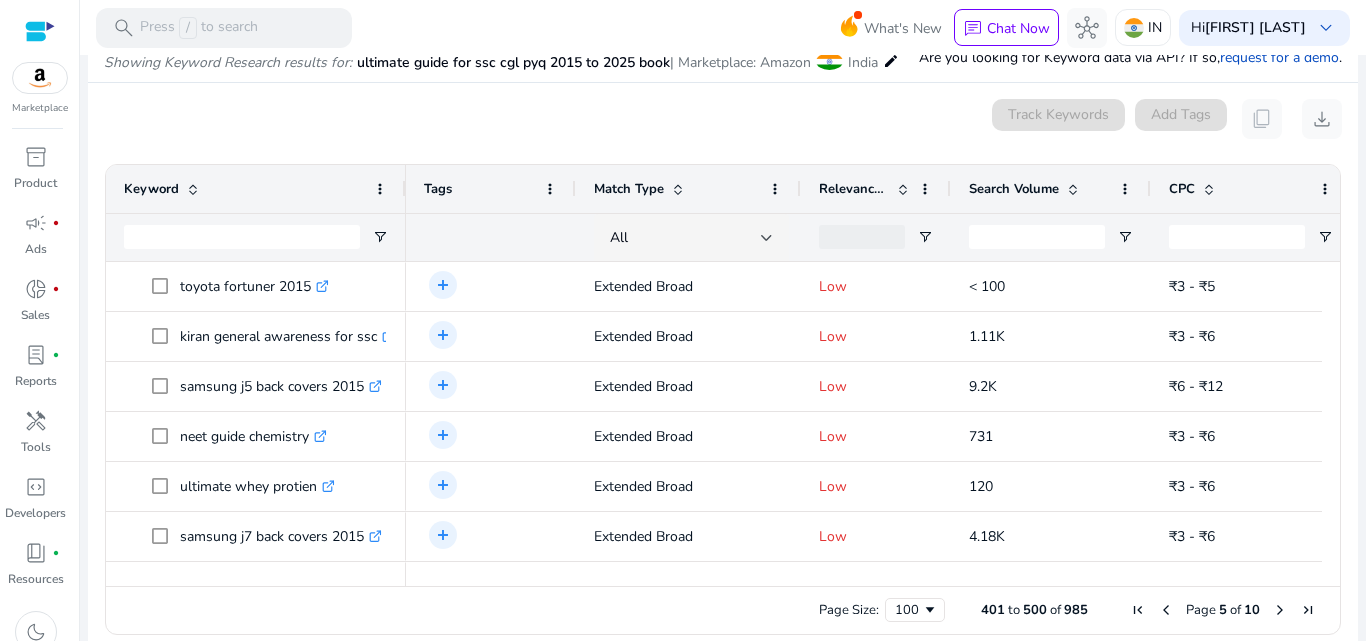 click at bounding box center (1166, 610) 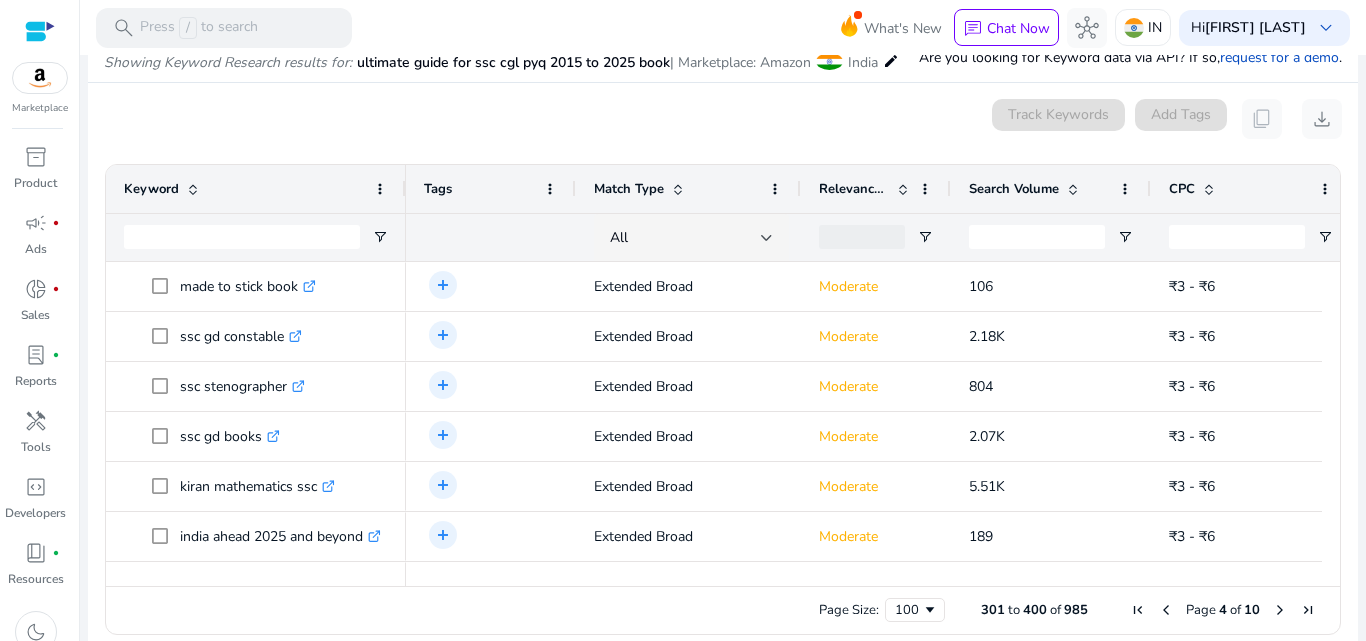 click at bounding box center (1166, 610) 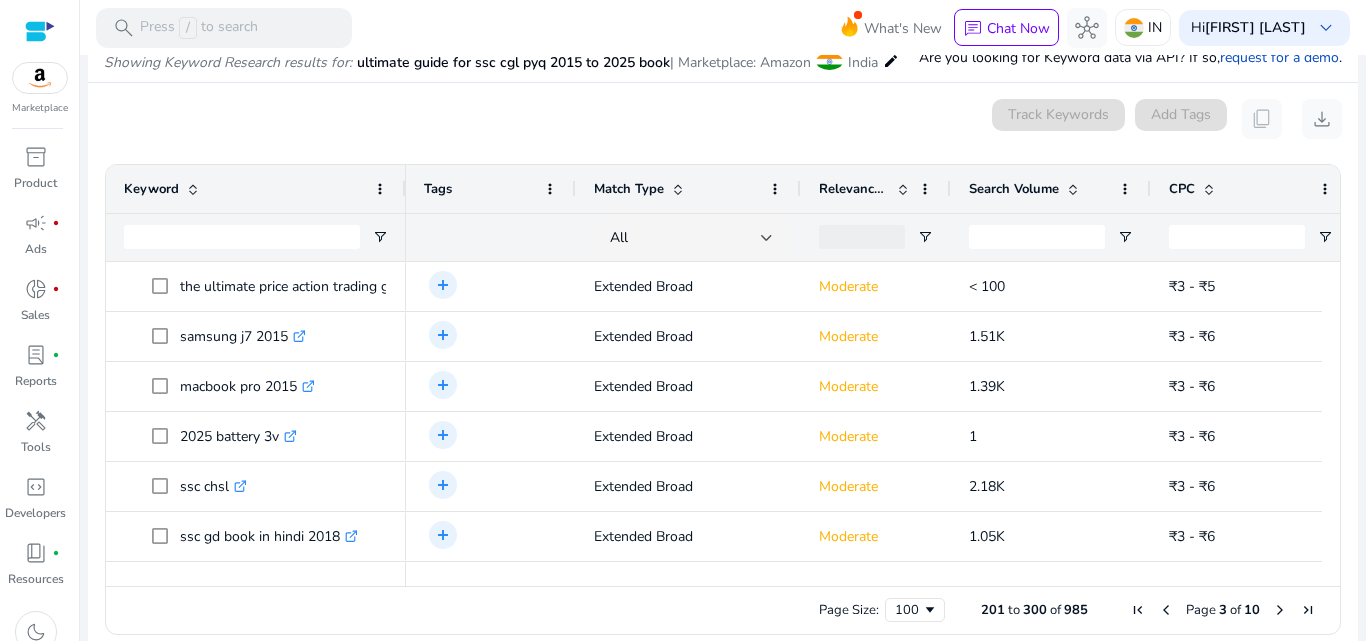 click at bounding box center (1166, 610) 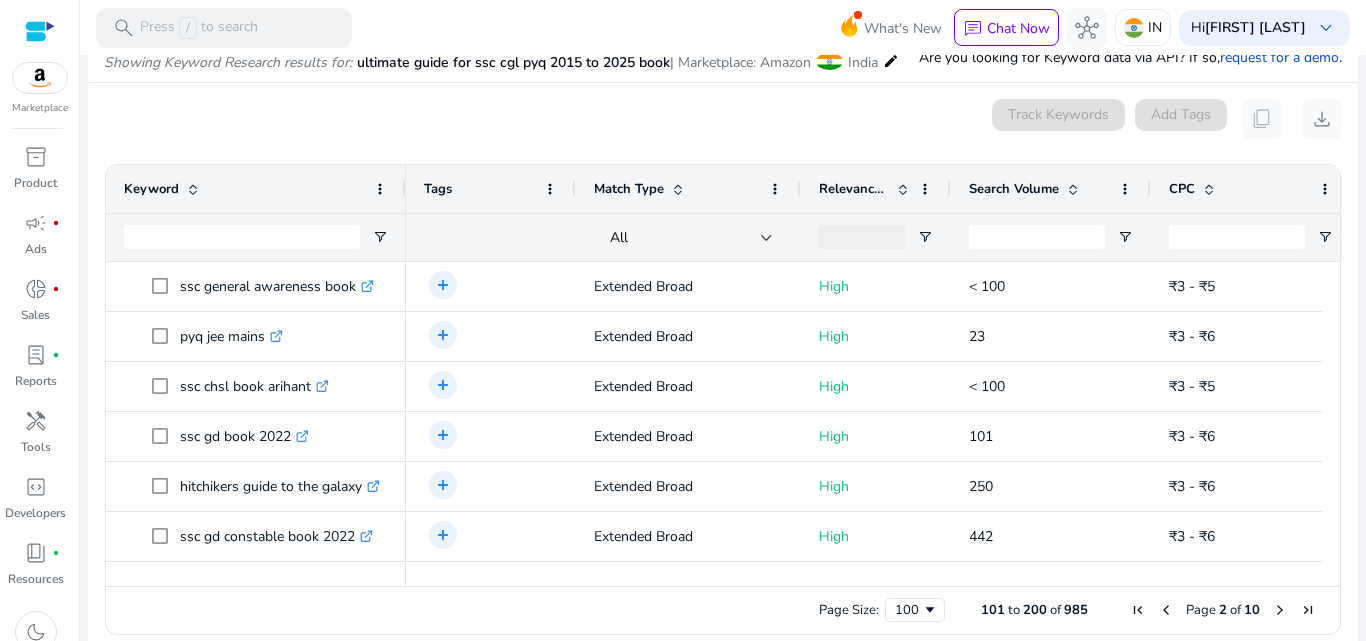 click at bounding box center (1166, 610) 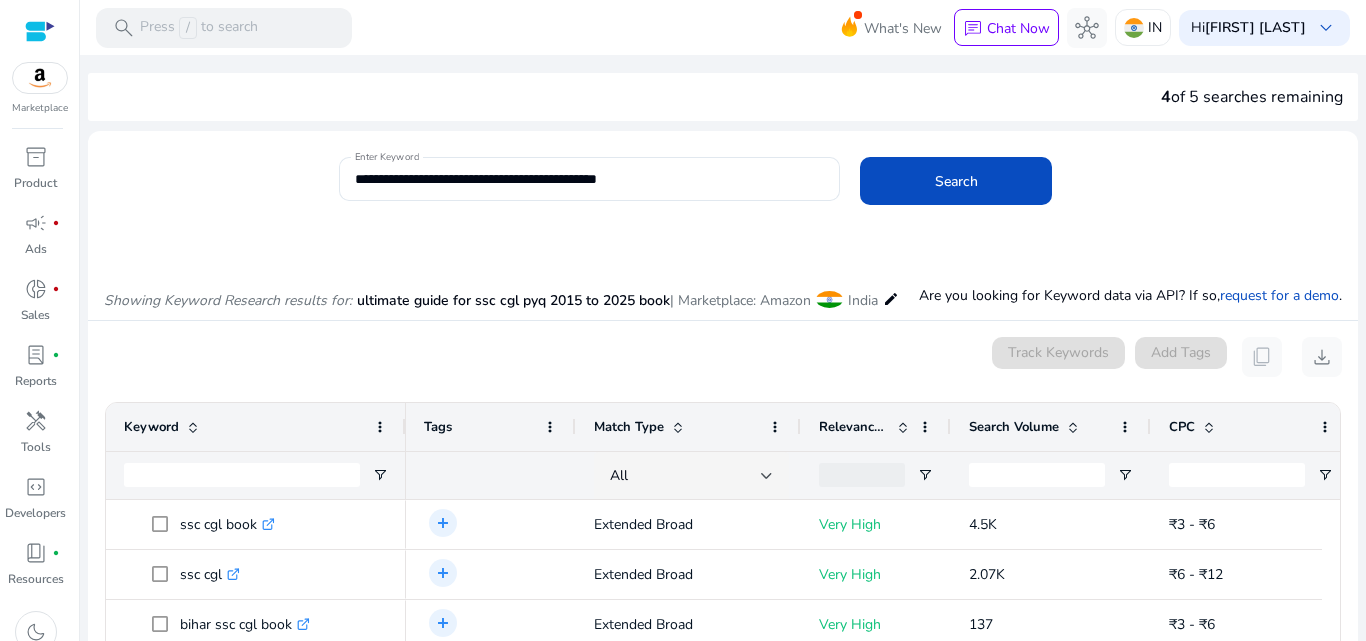 scroll, scrollTop: 200, scrollLeft: 0, axis: vertical 